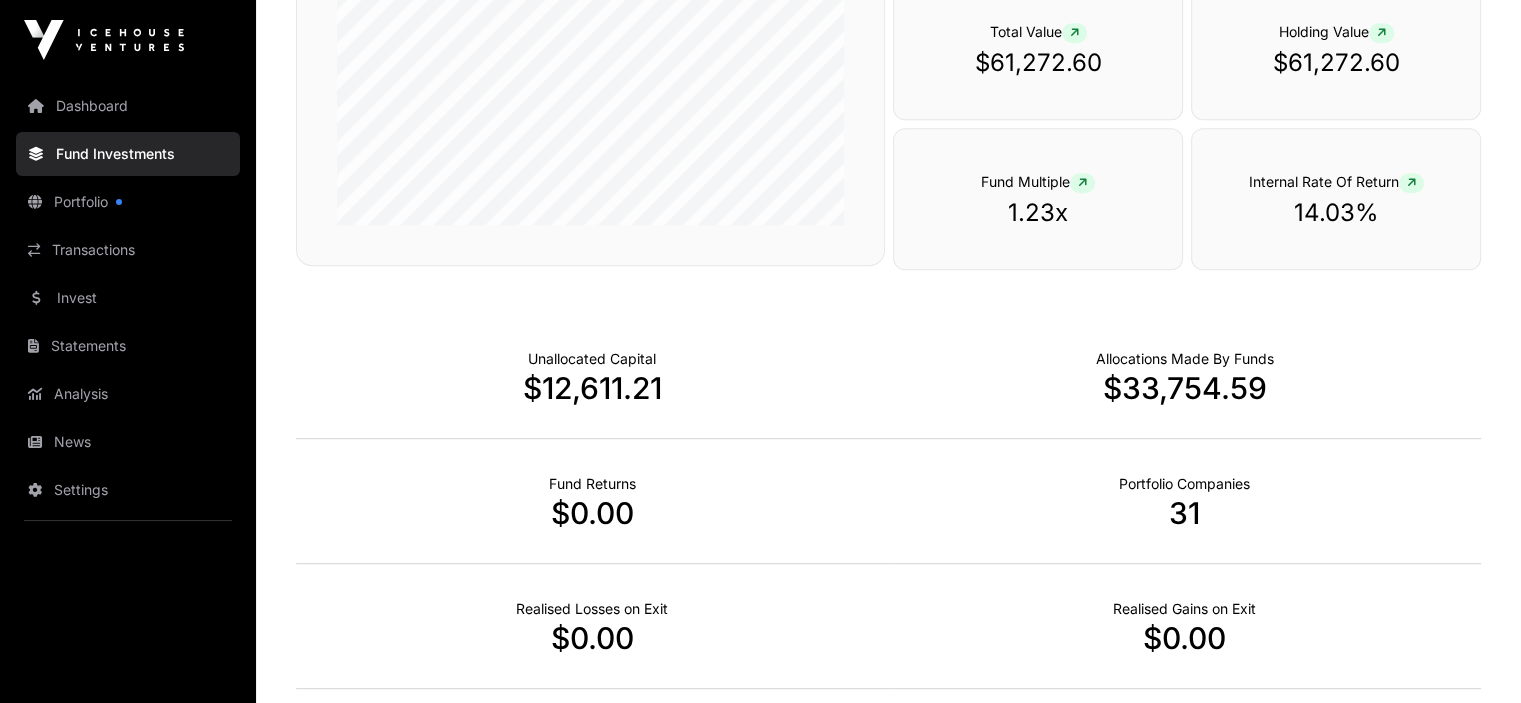 scroll, scrollTop: 1100, scrollLeft: 0, axis: vertical 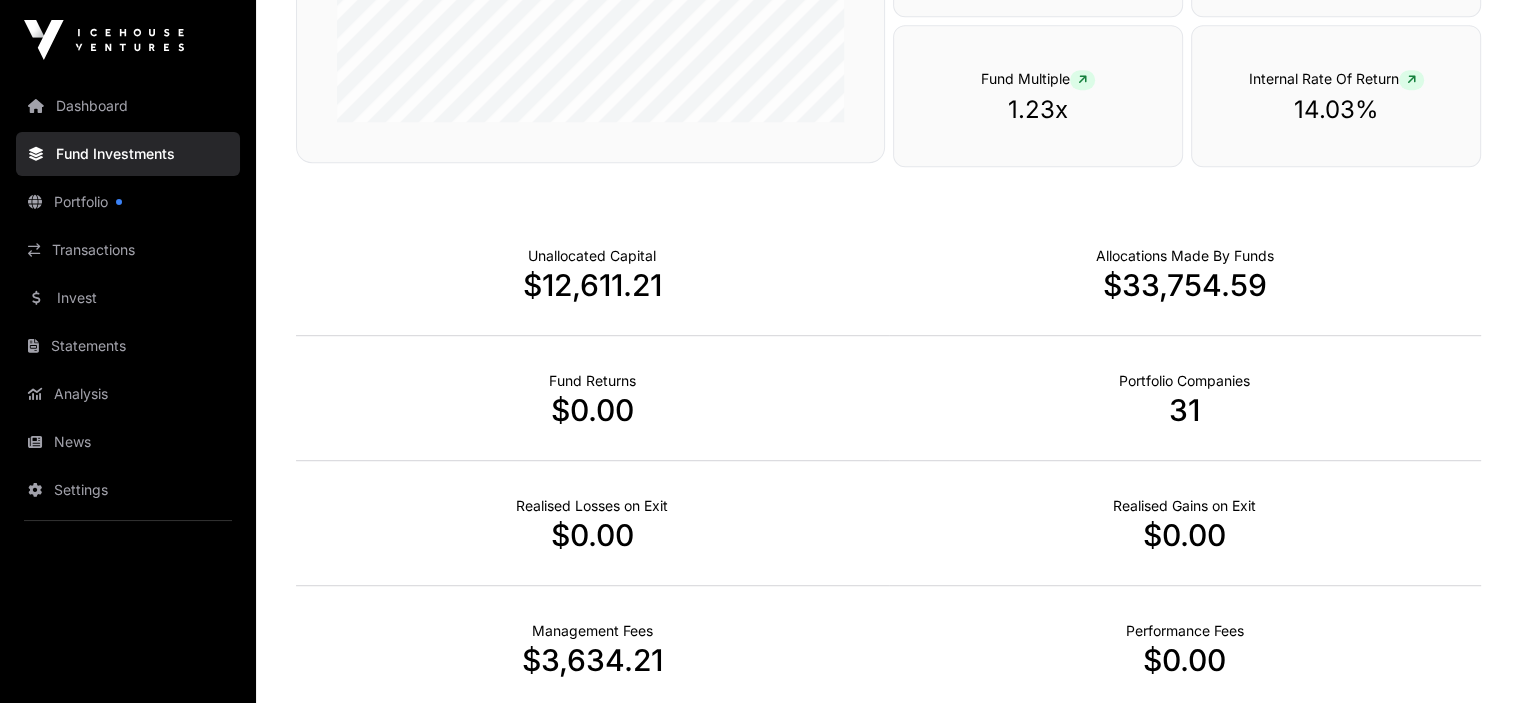 click on "Fund Investments" 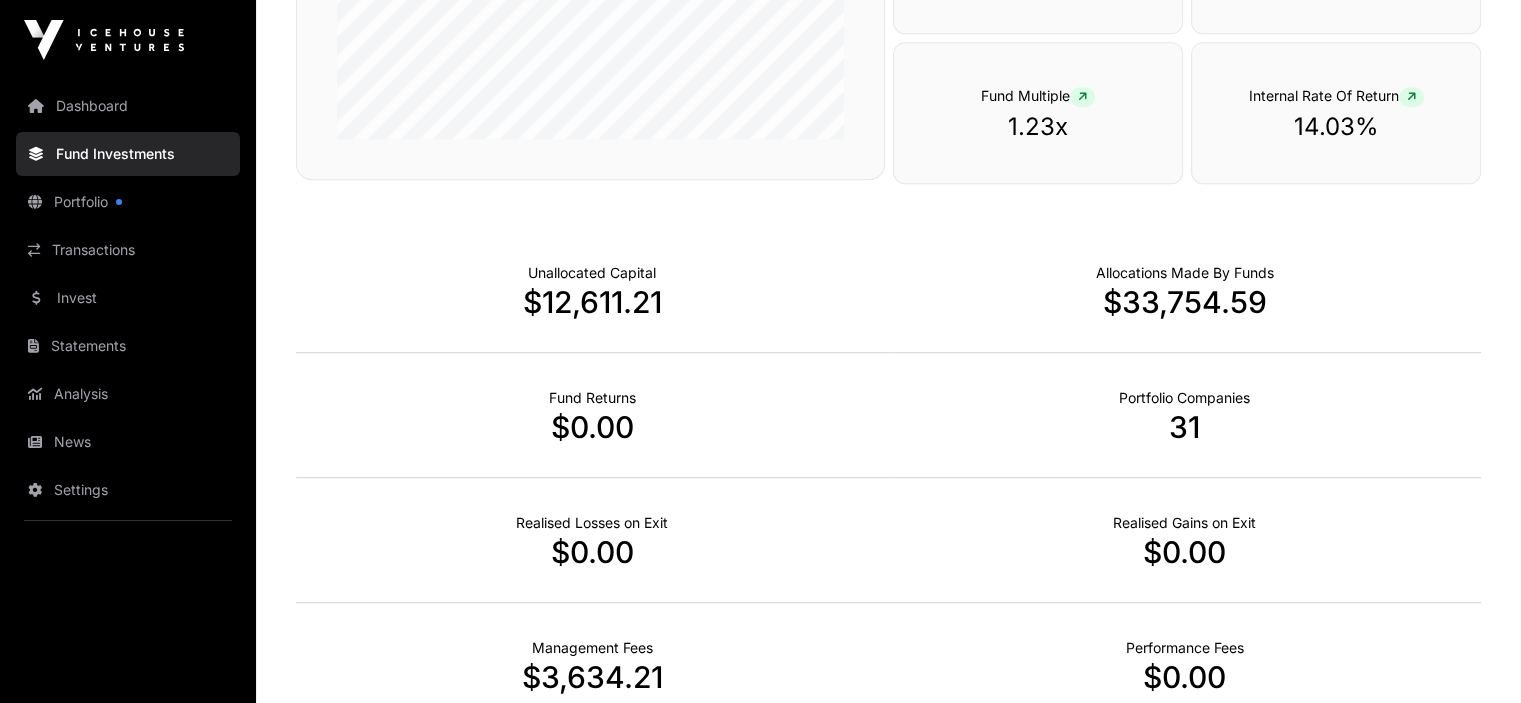 scroll, scrollTop: 1273, scrollLeft: 0, axis: vertical 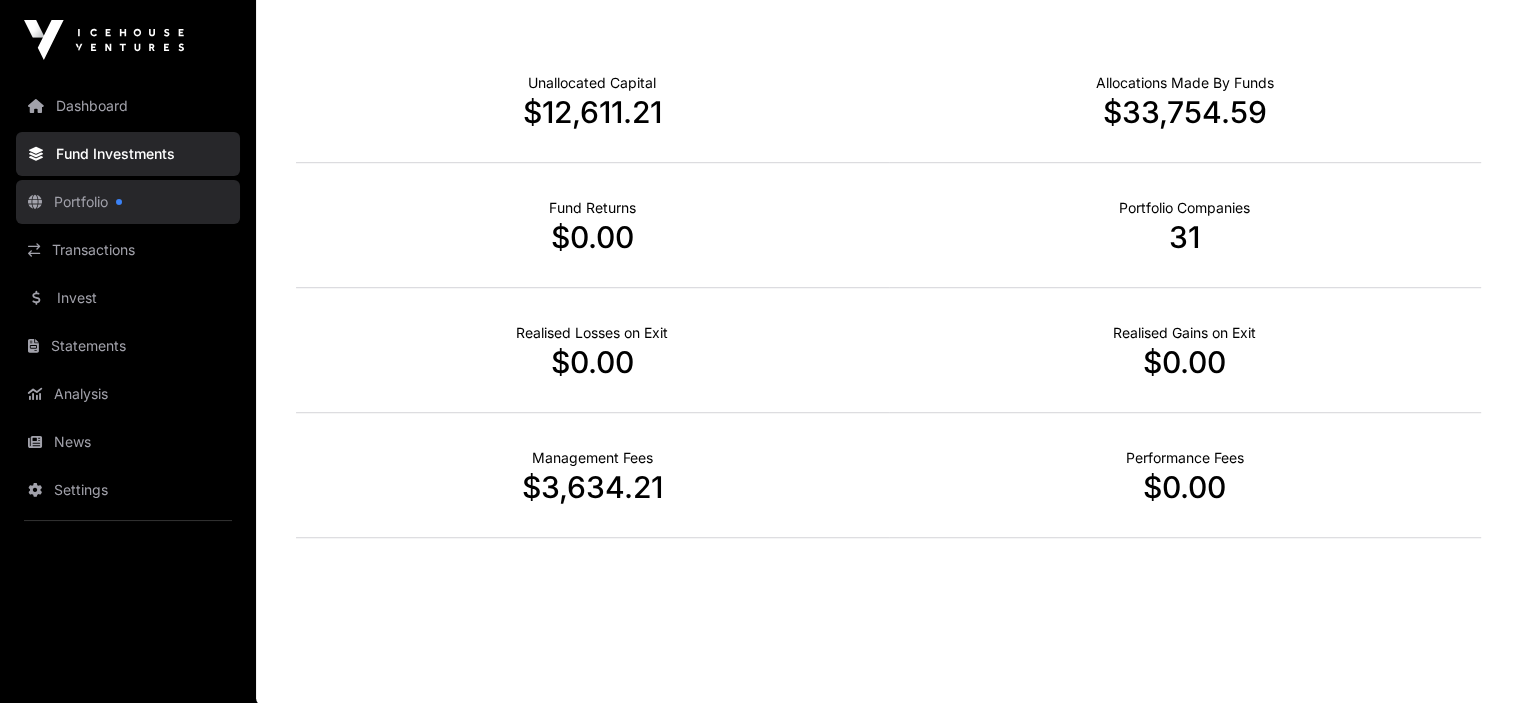 click on "Portfolio" 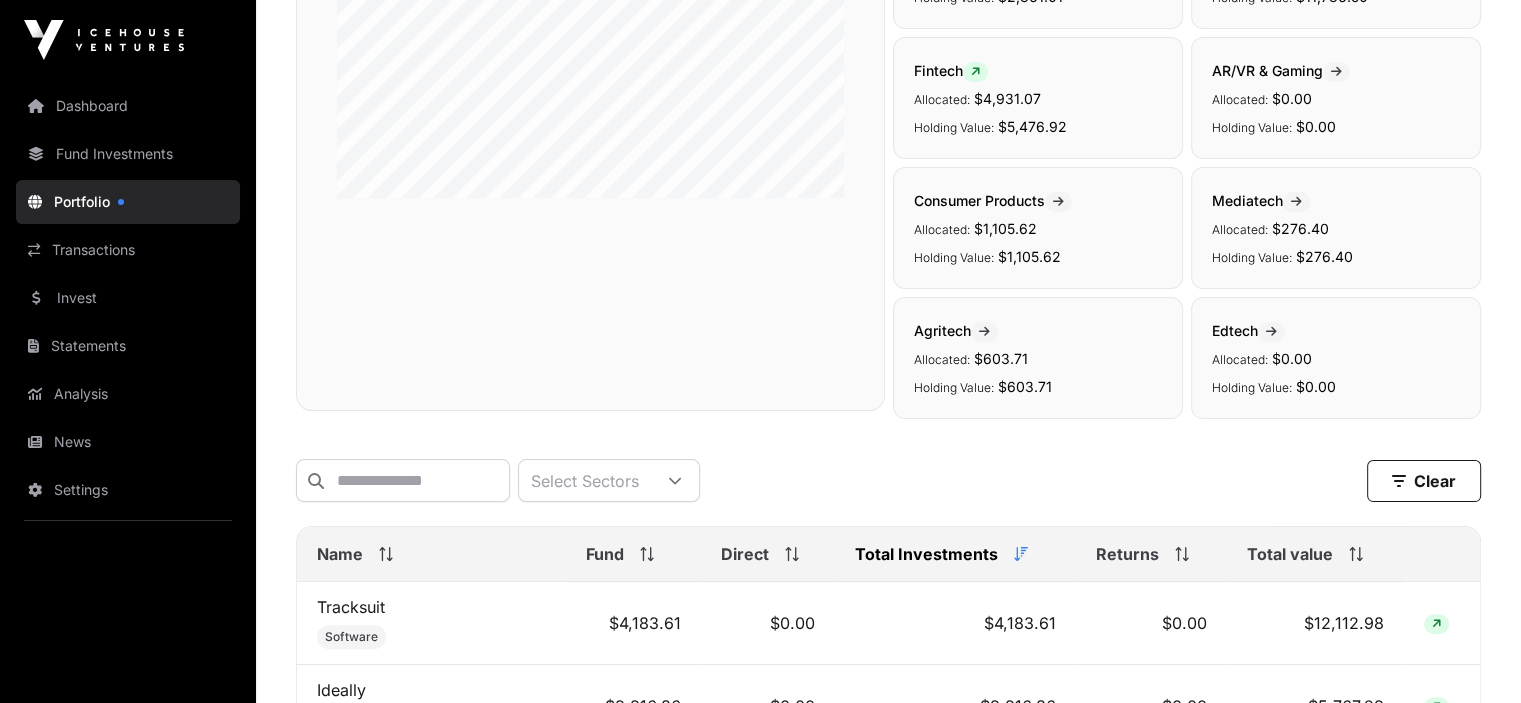scroll, scrollTop: 300, scrollLeft: 0, axis: vertical 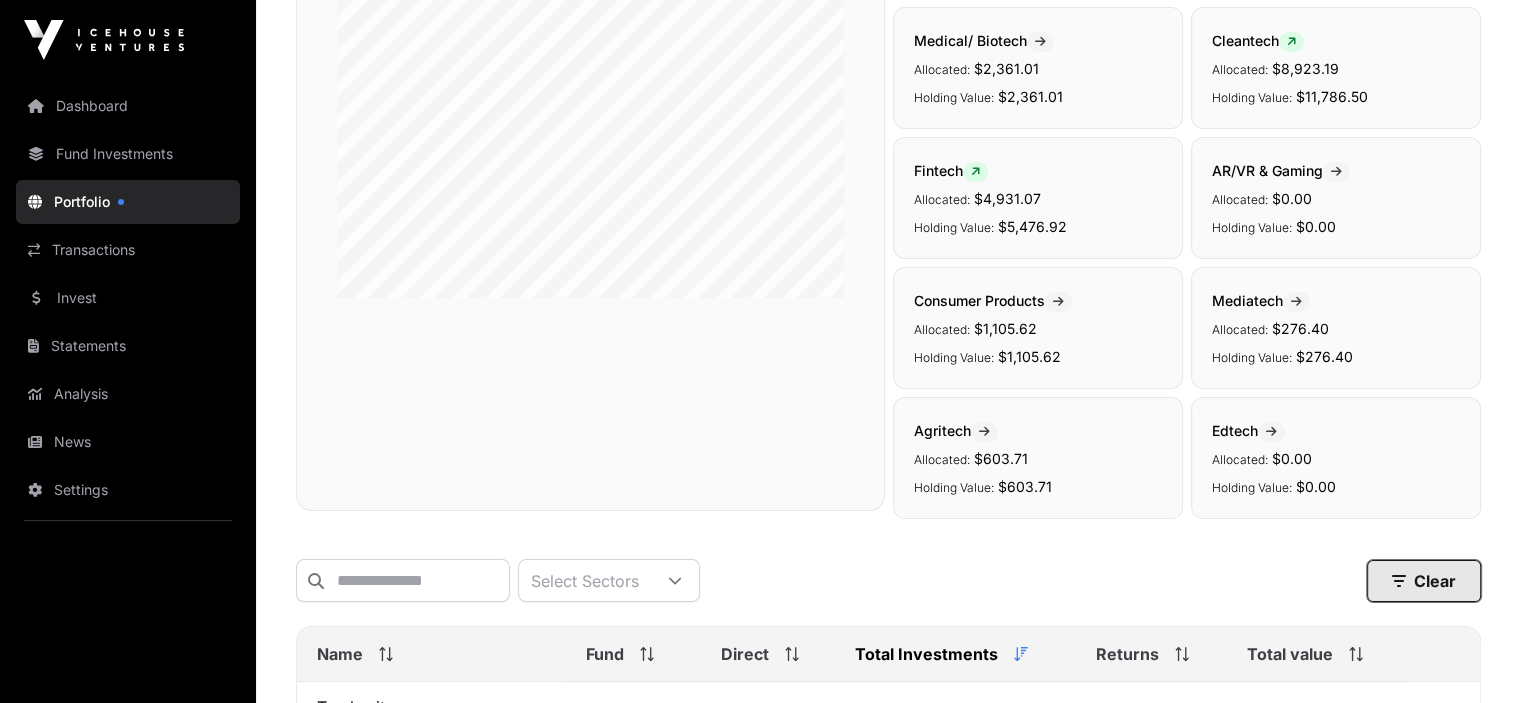 click on "Clear" 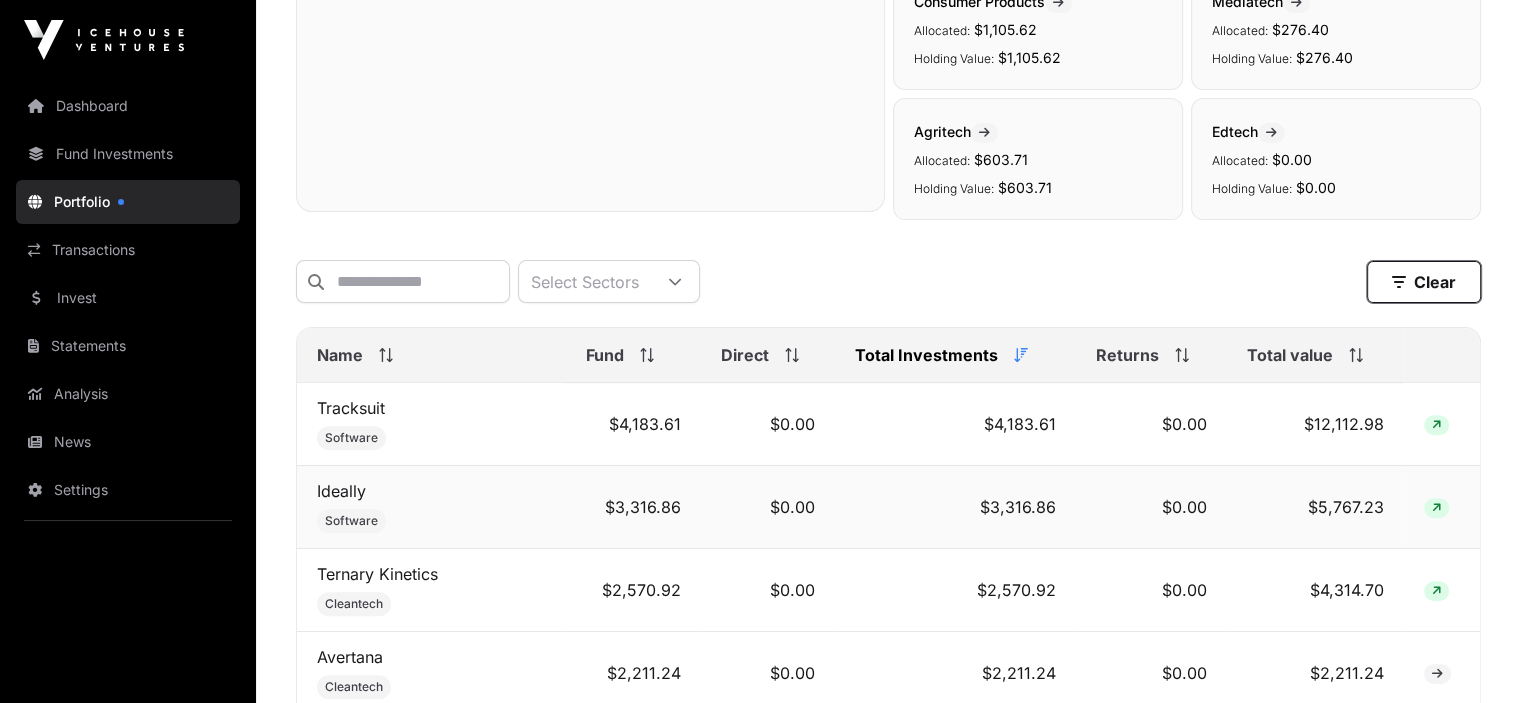 scroll, scrollTop: 600, scrollLeft: 0, axis: vertical 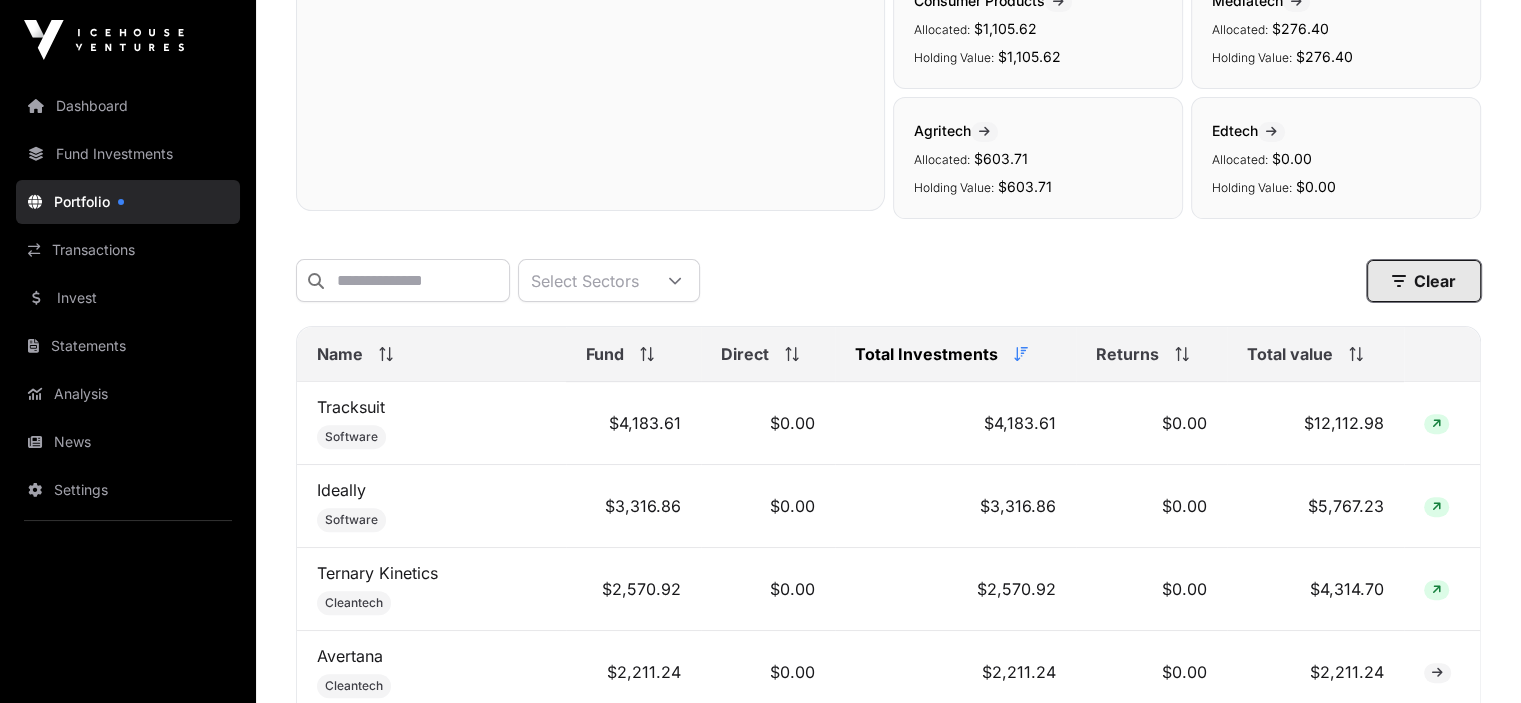 click on "Clear" 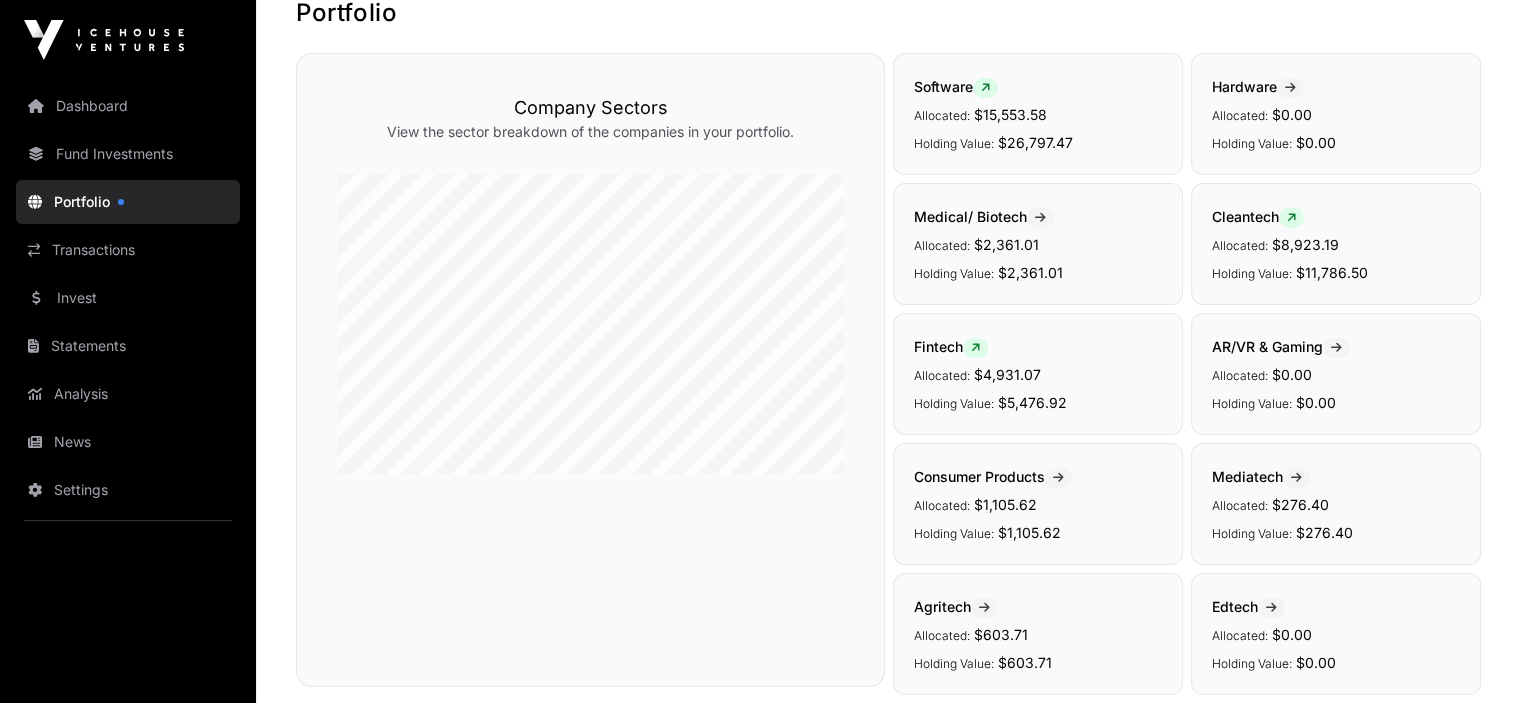 scroll, scrollTop: 0, scrollLeft: 0, axis: both 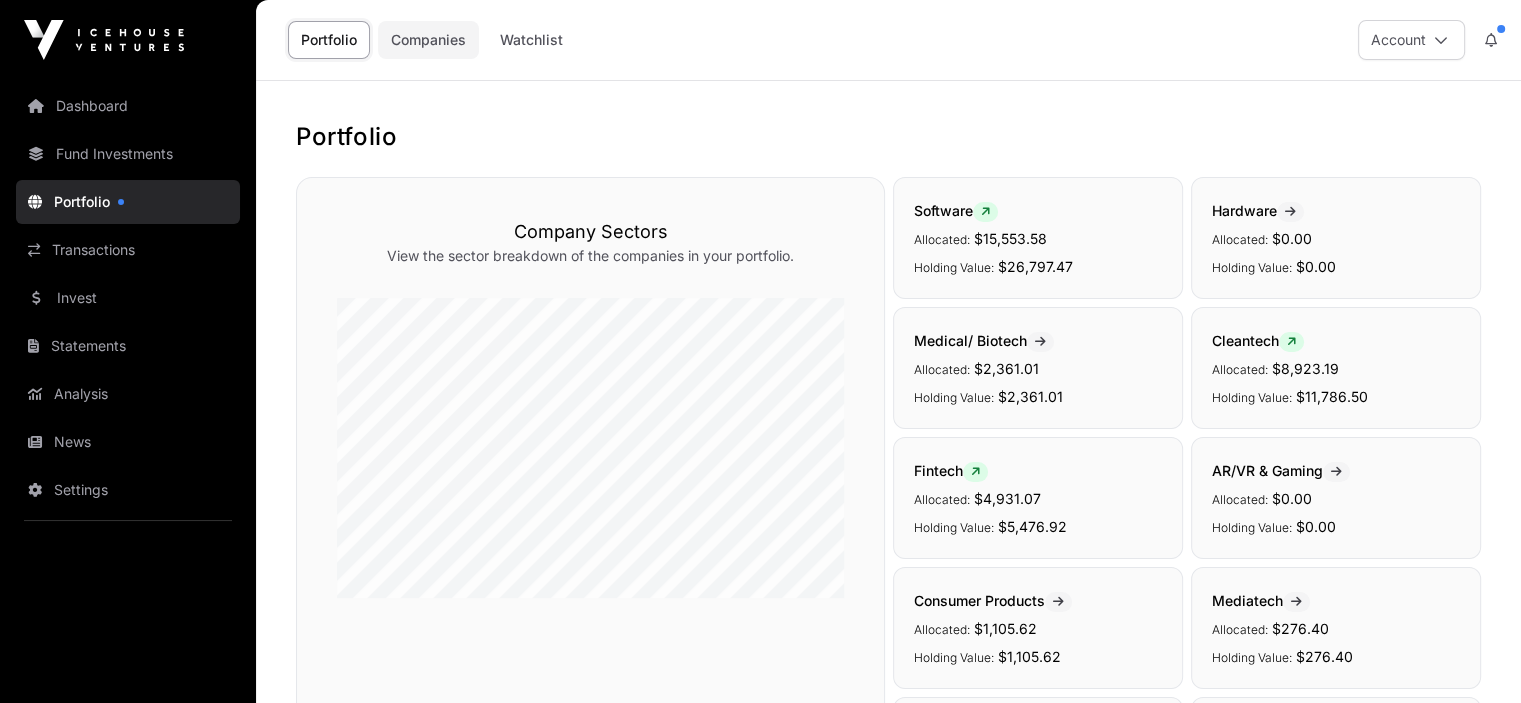 click on "Companies" 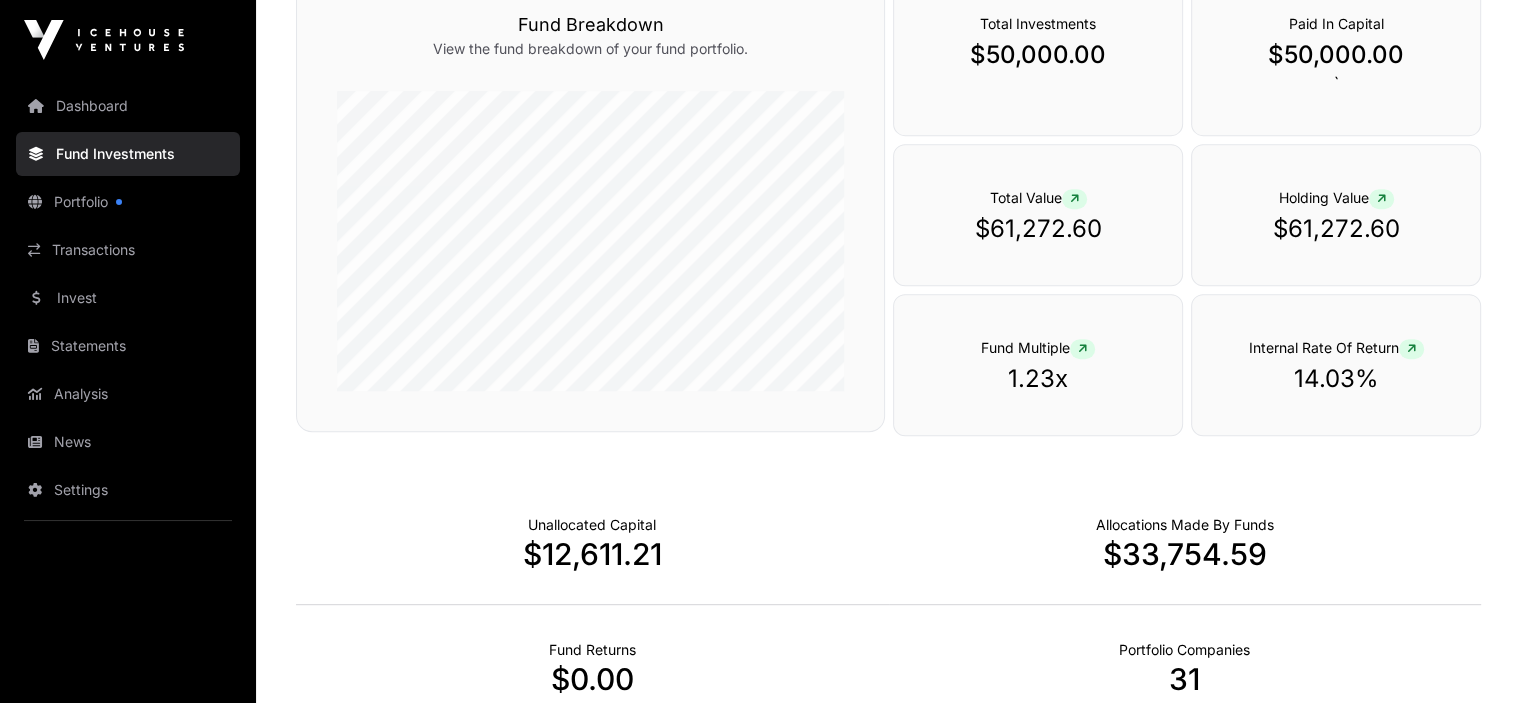 scroll, scrollTop: 800, scrollLeft: 0, axis: vertical 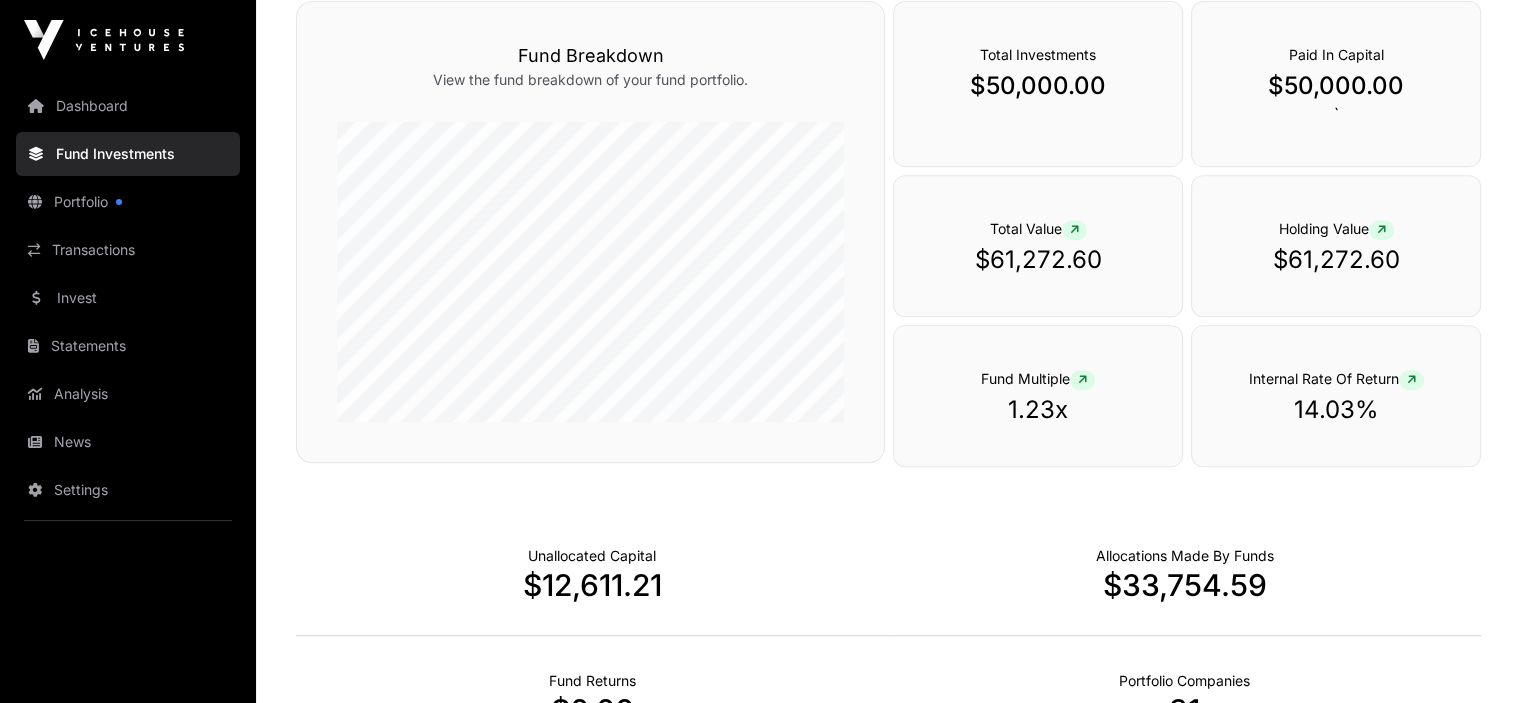 click on "Internal Rate Of Return  14.03%" 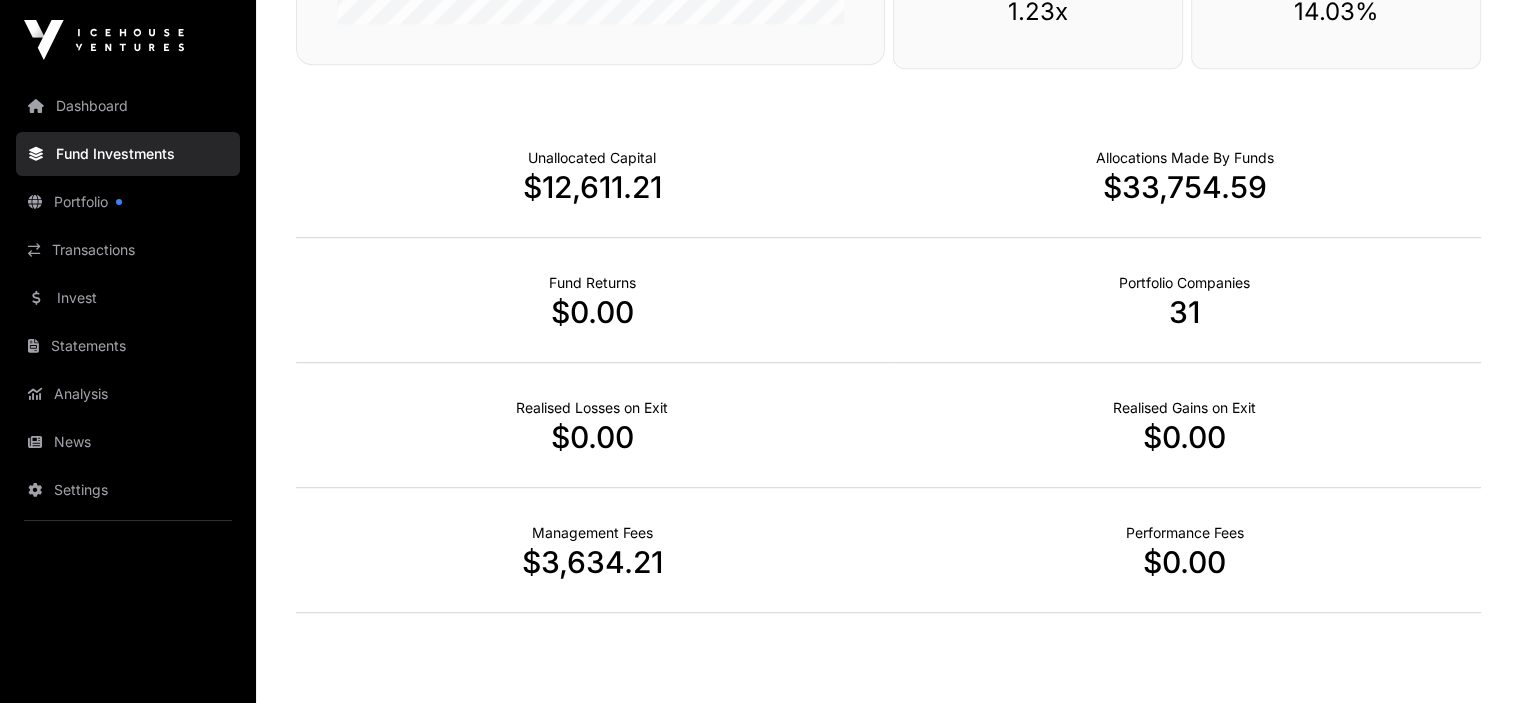 scroll, scrollTop: 1200, scrollLeft: 0, axis: vertical 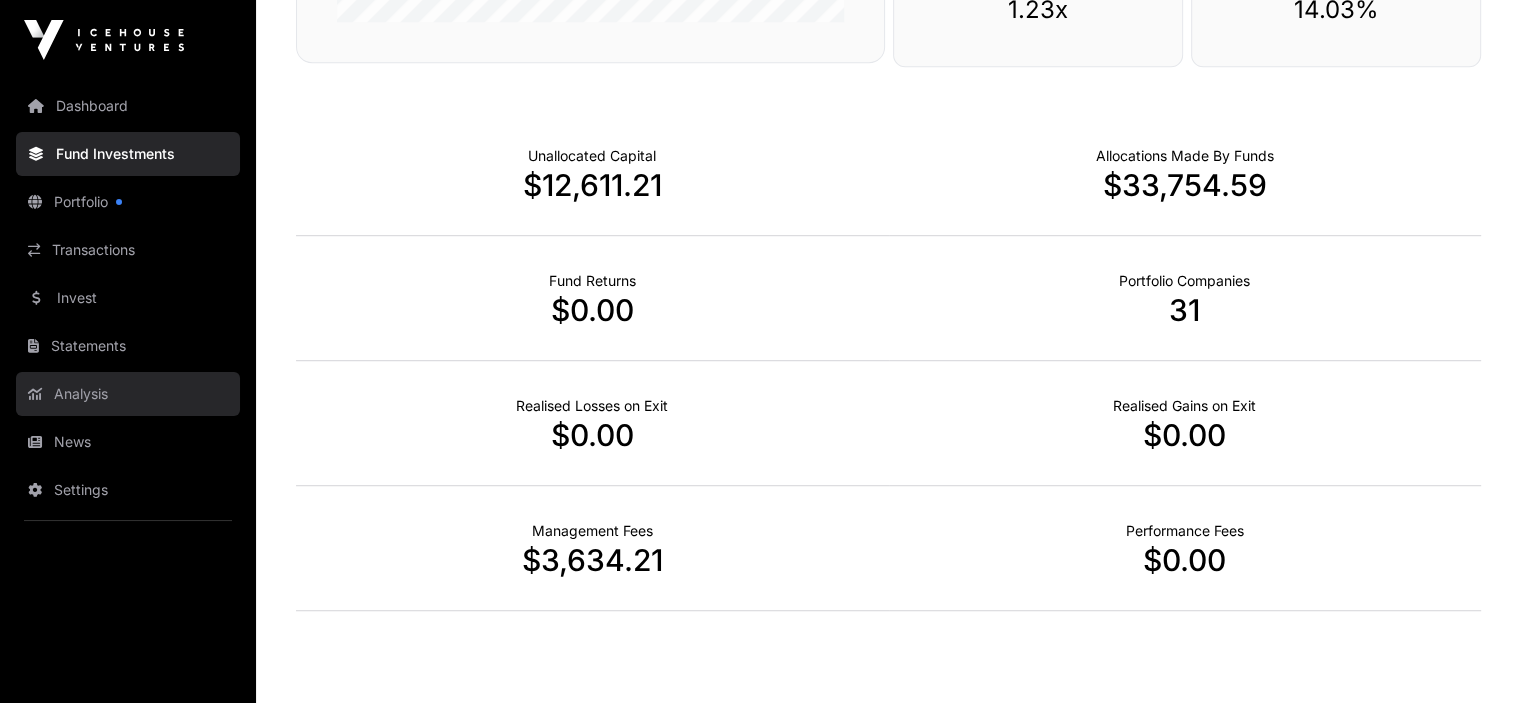 click on "Analysis" 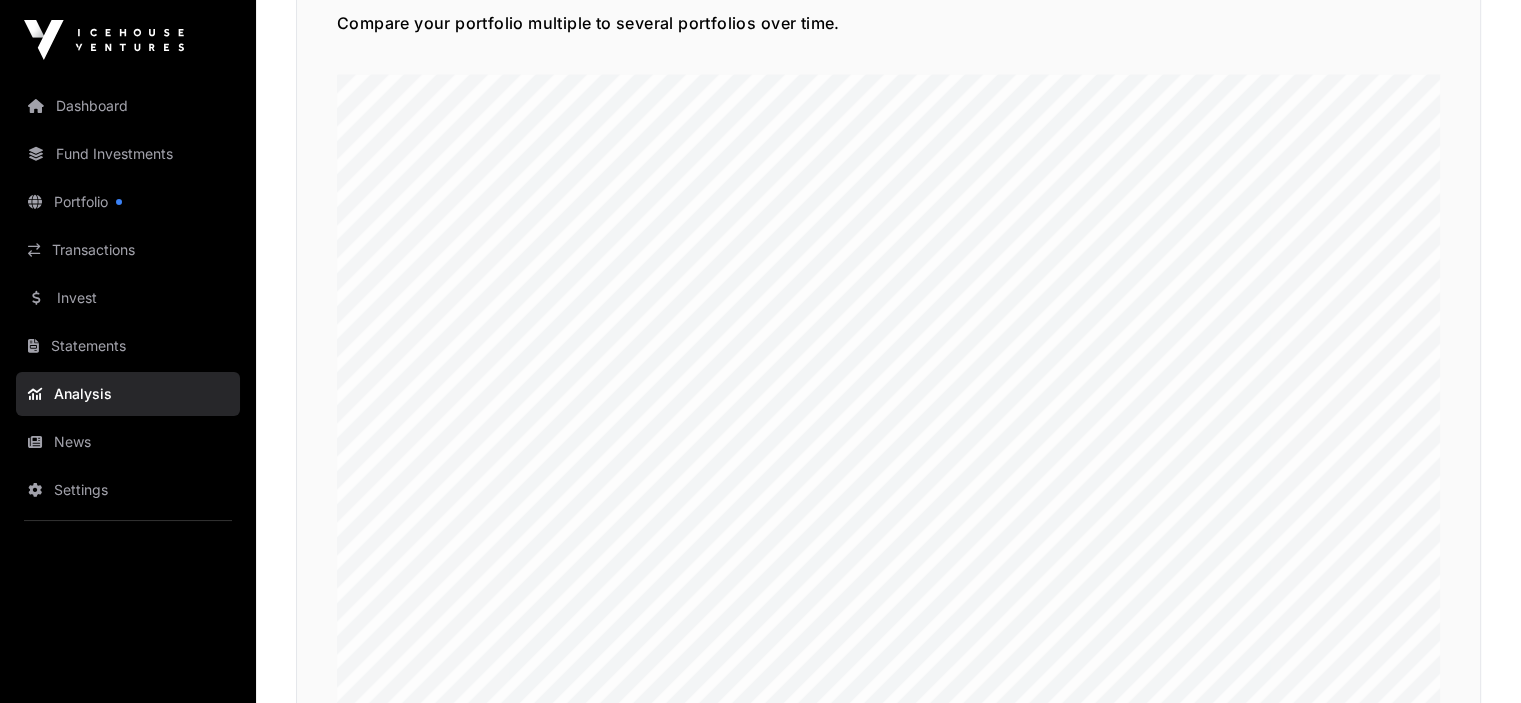 scroll, scrollTop: 4610, scrollLeft: 0, axis: vertical 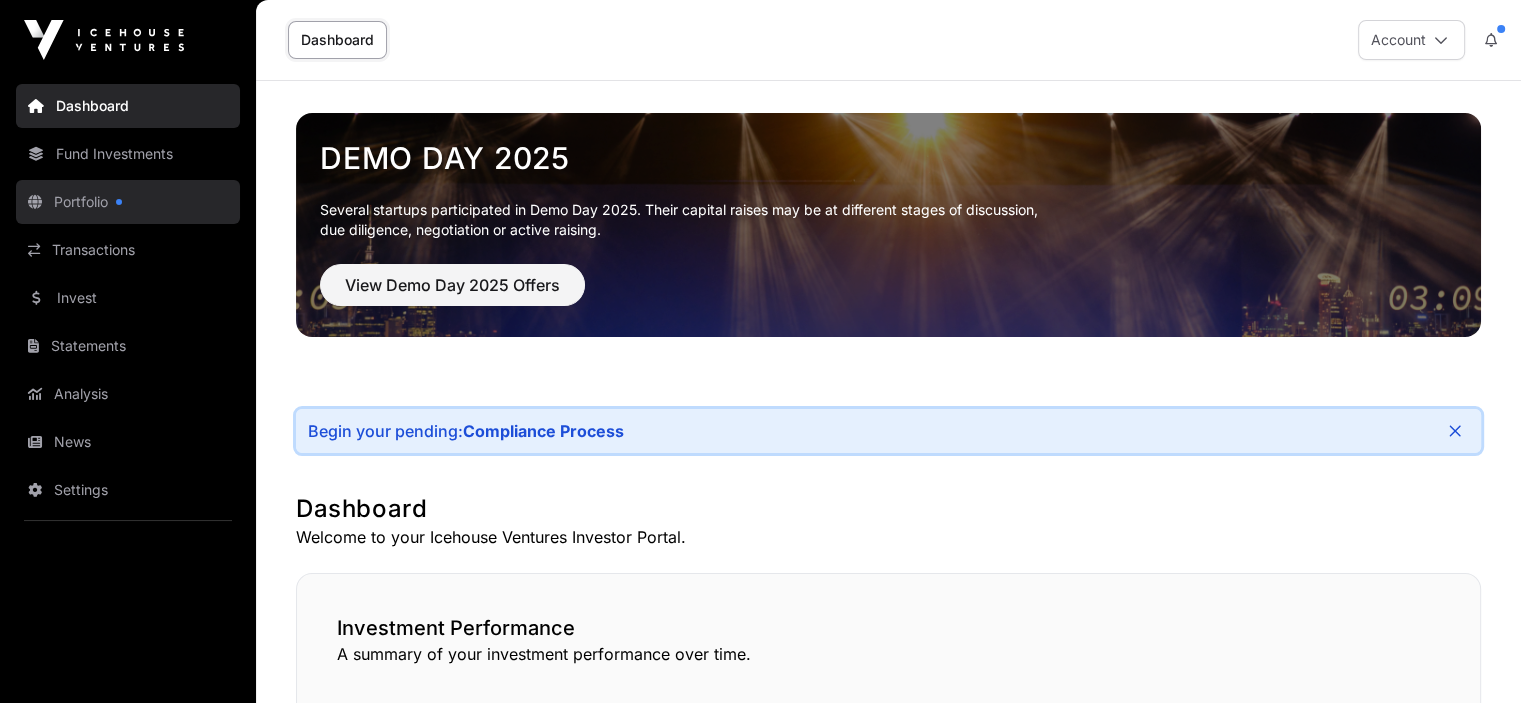 click on "Portfolio" 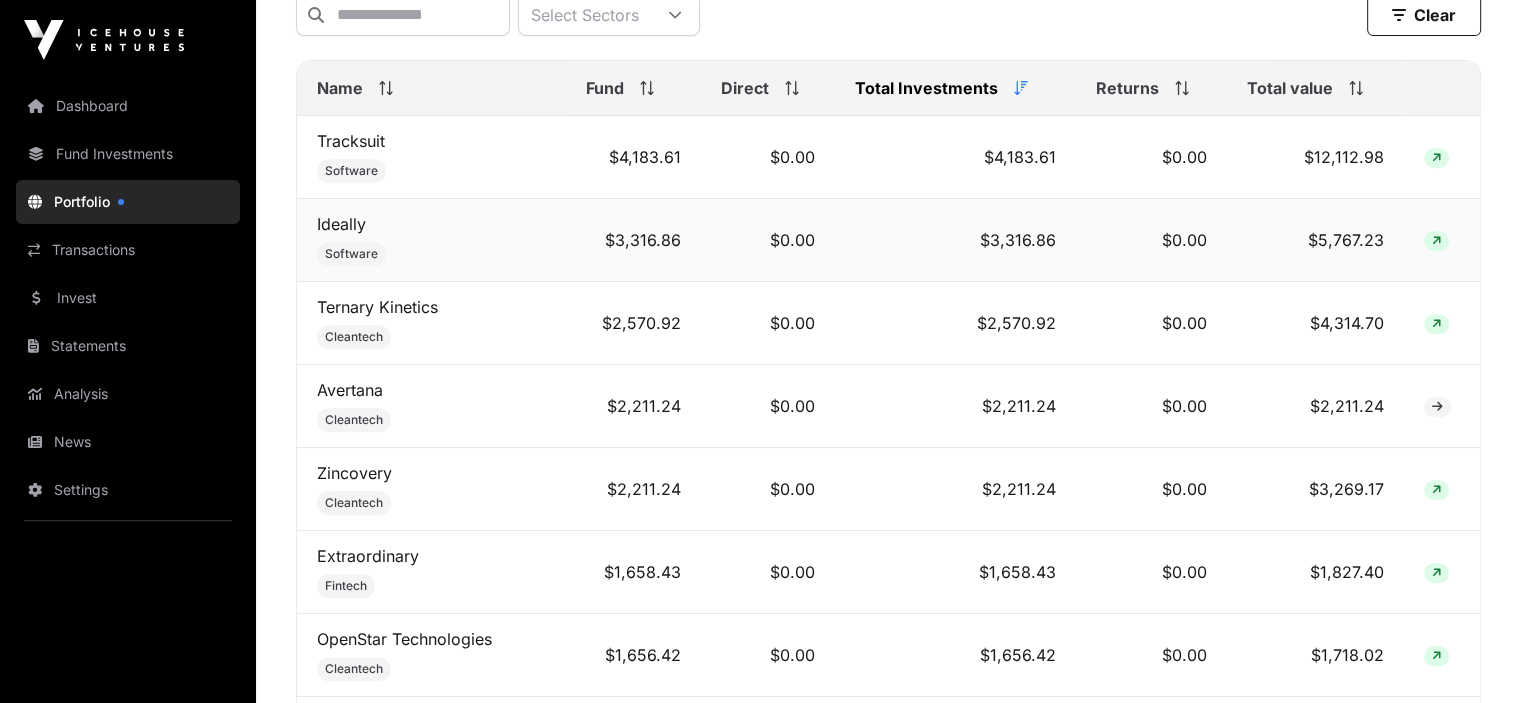 scroll, scrollTop: 900, scrollLeft: 0, axis: vertical 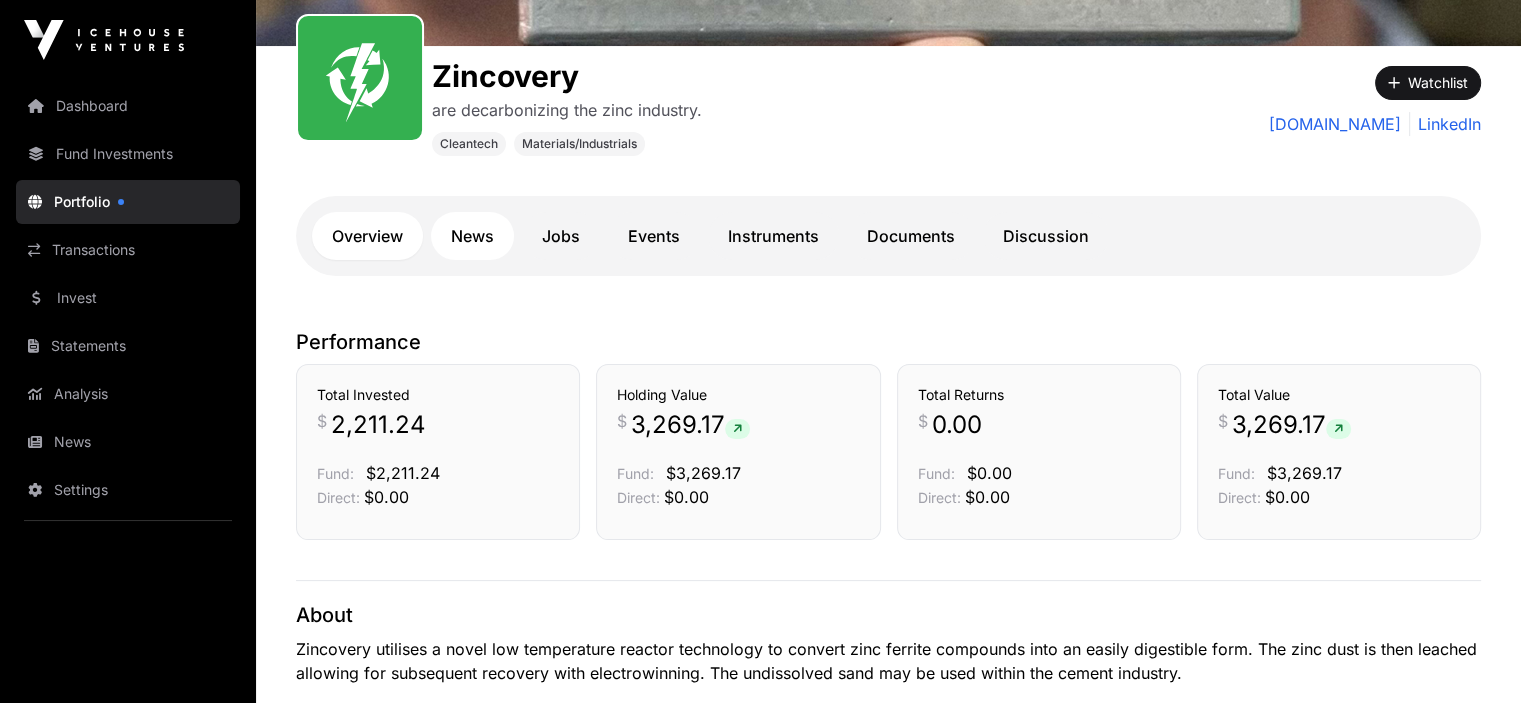 click on "News" 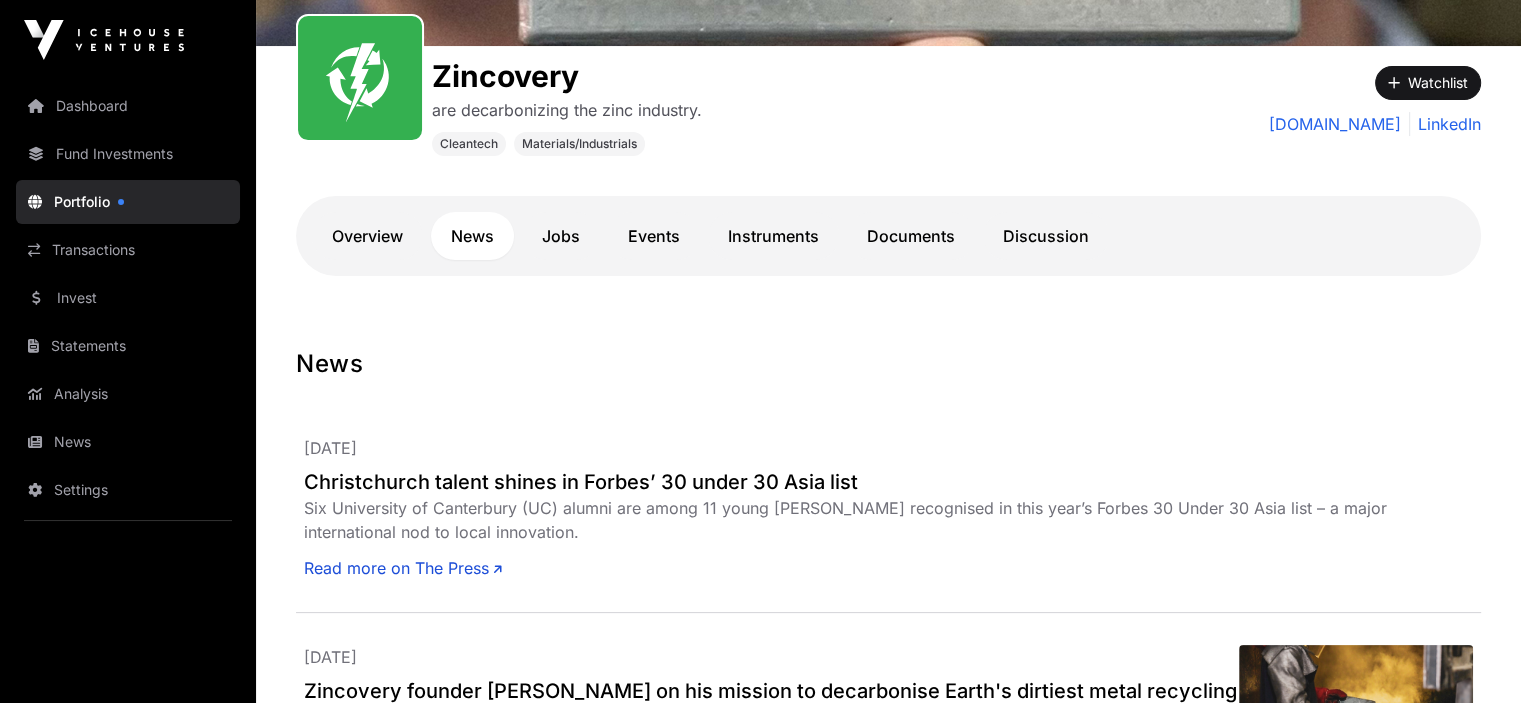 click on "Jobs" 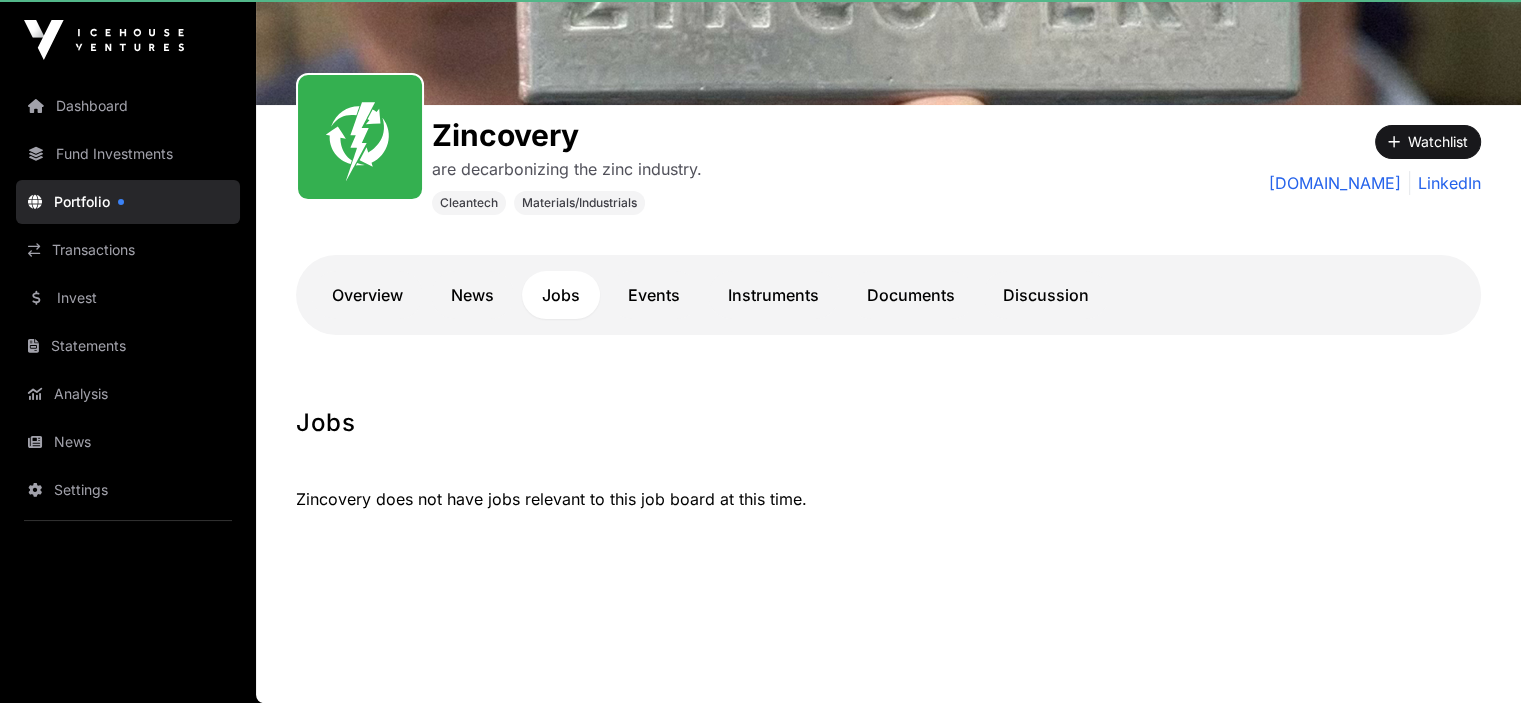scroll, scrollTop: 231, scrollLeft: 0, axis: vertical 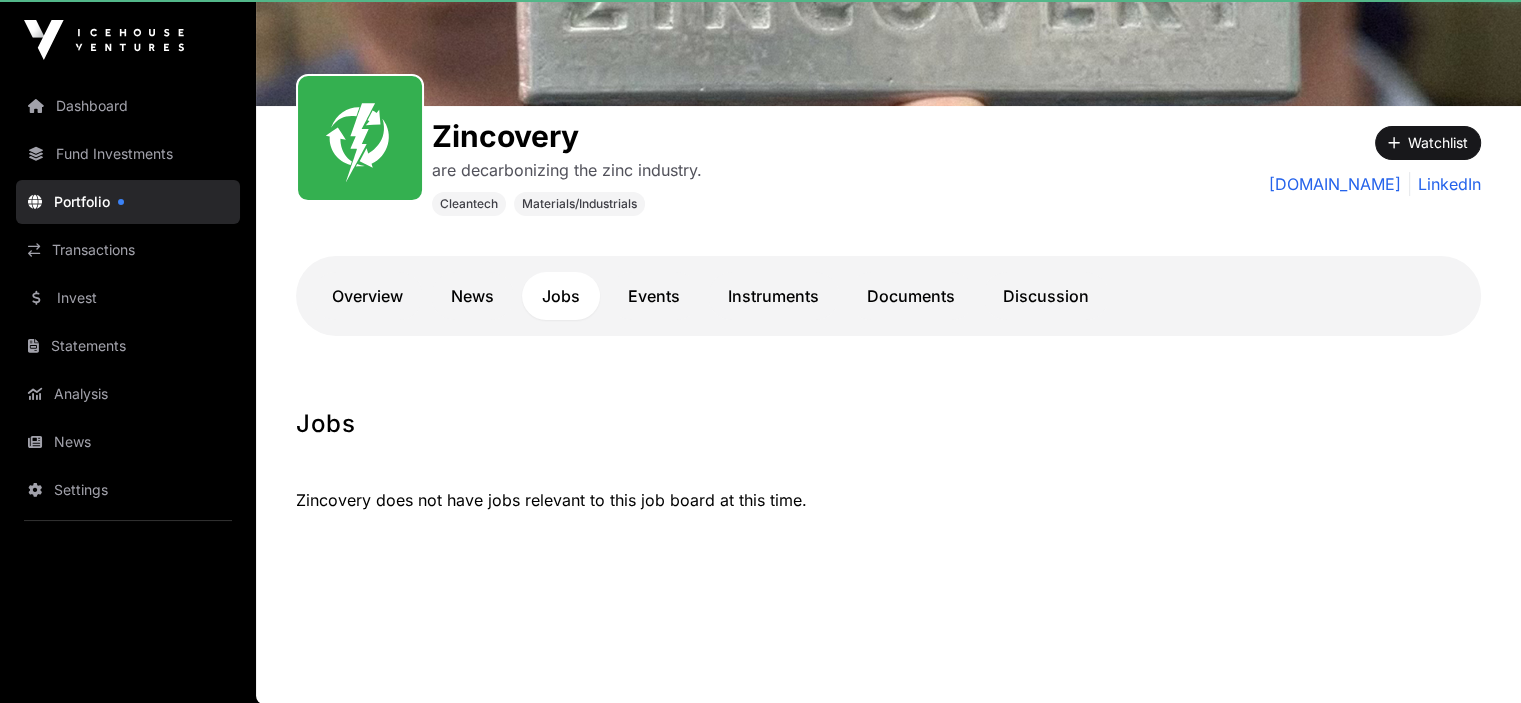 click on "Overview   News   Jobs   Events   Instruments   Documents   Discussion" 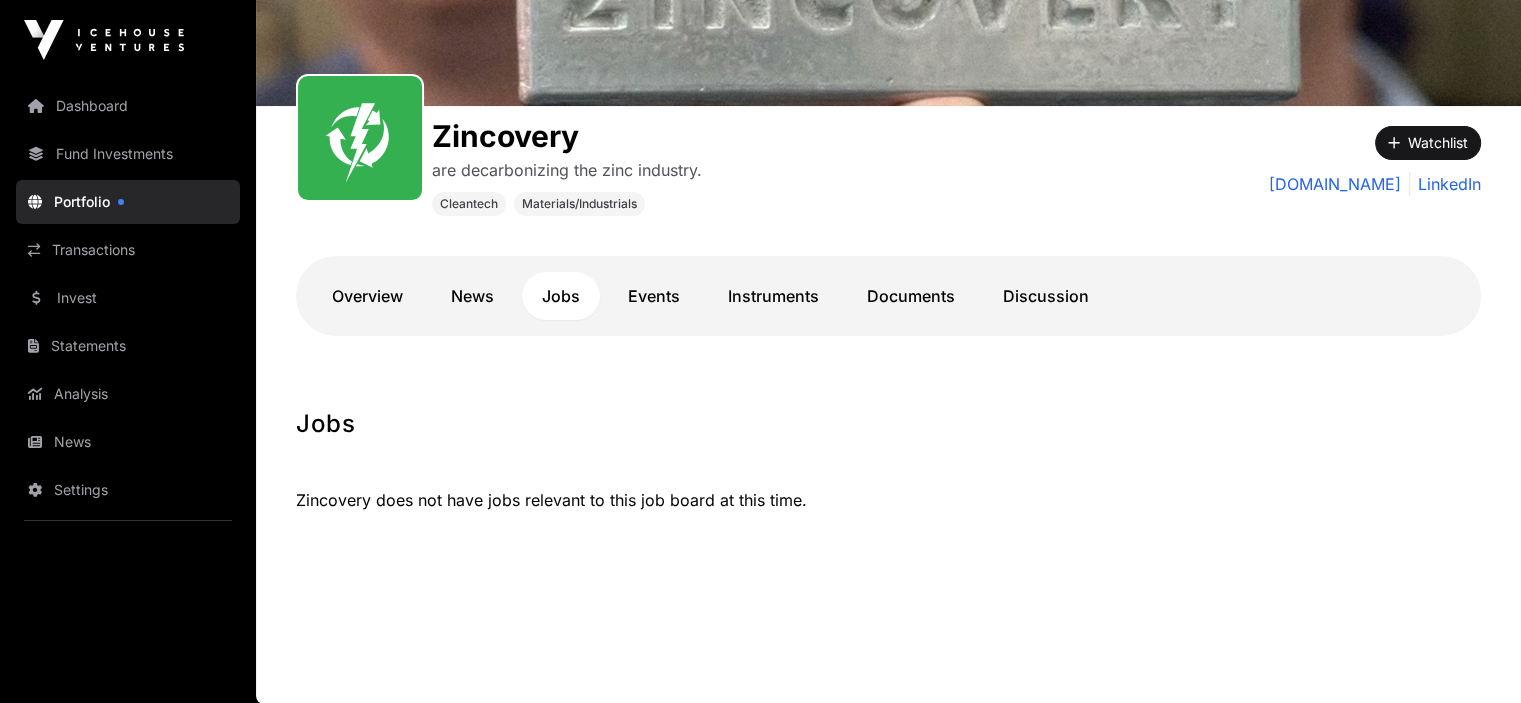 click on "Overview   News   Jobs   Events   Instruments   Documents   Discussion" 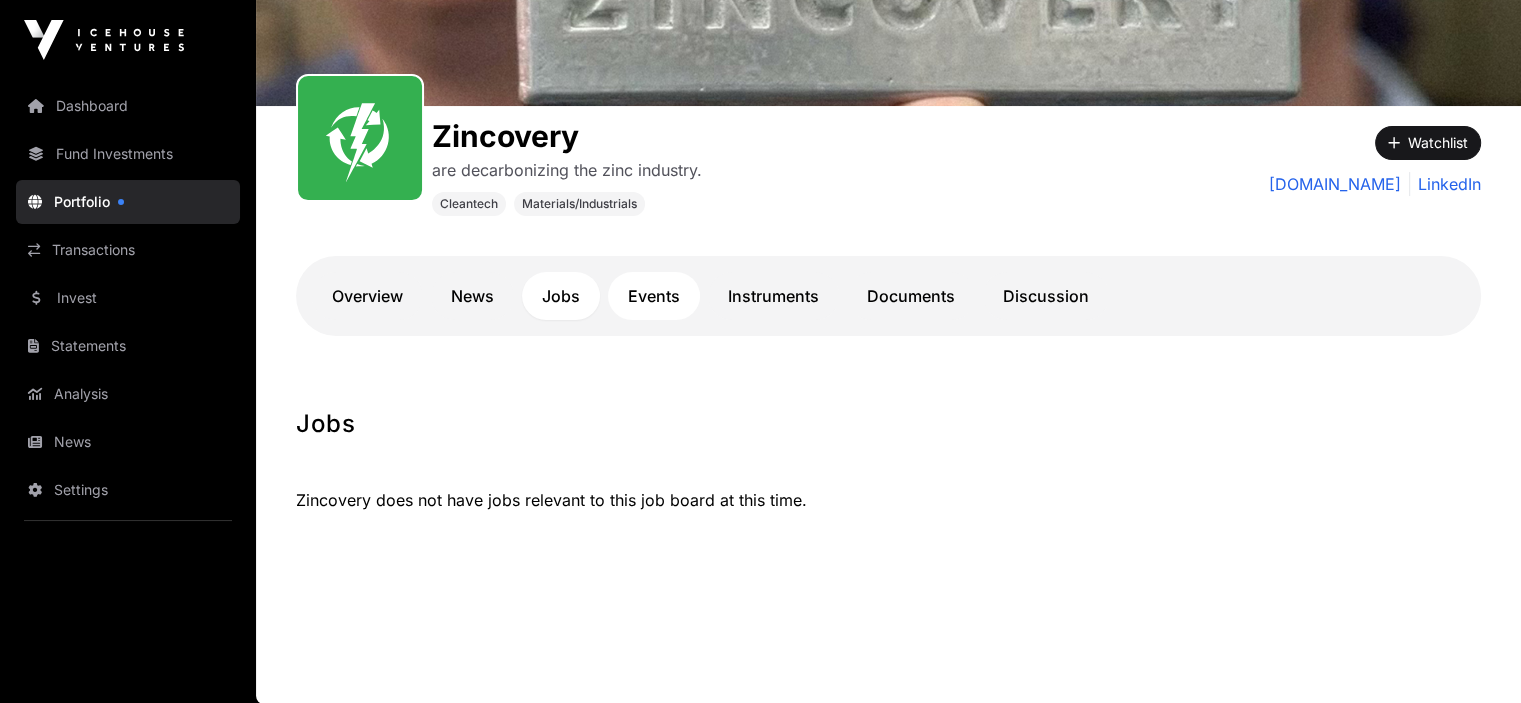 click on "Events" 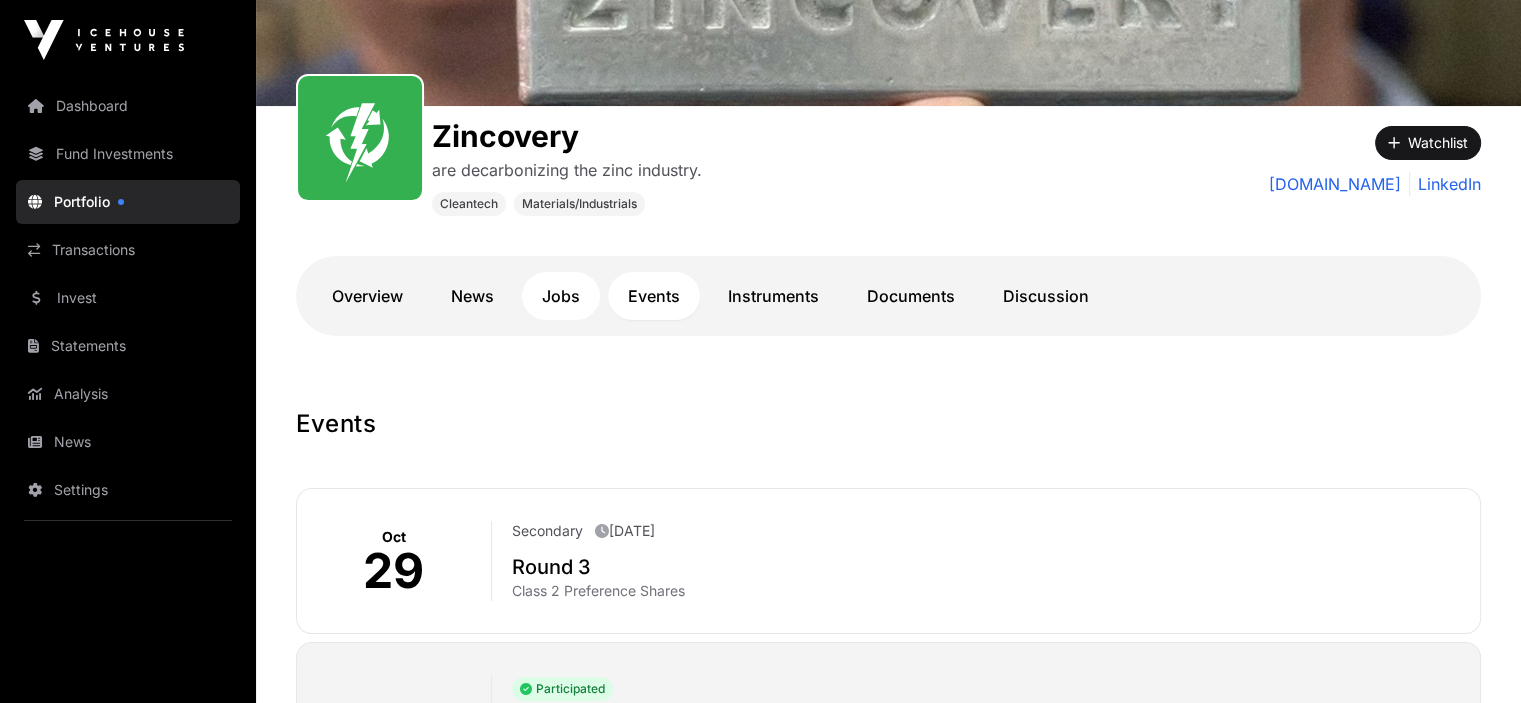 click on "Jobs" 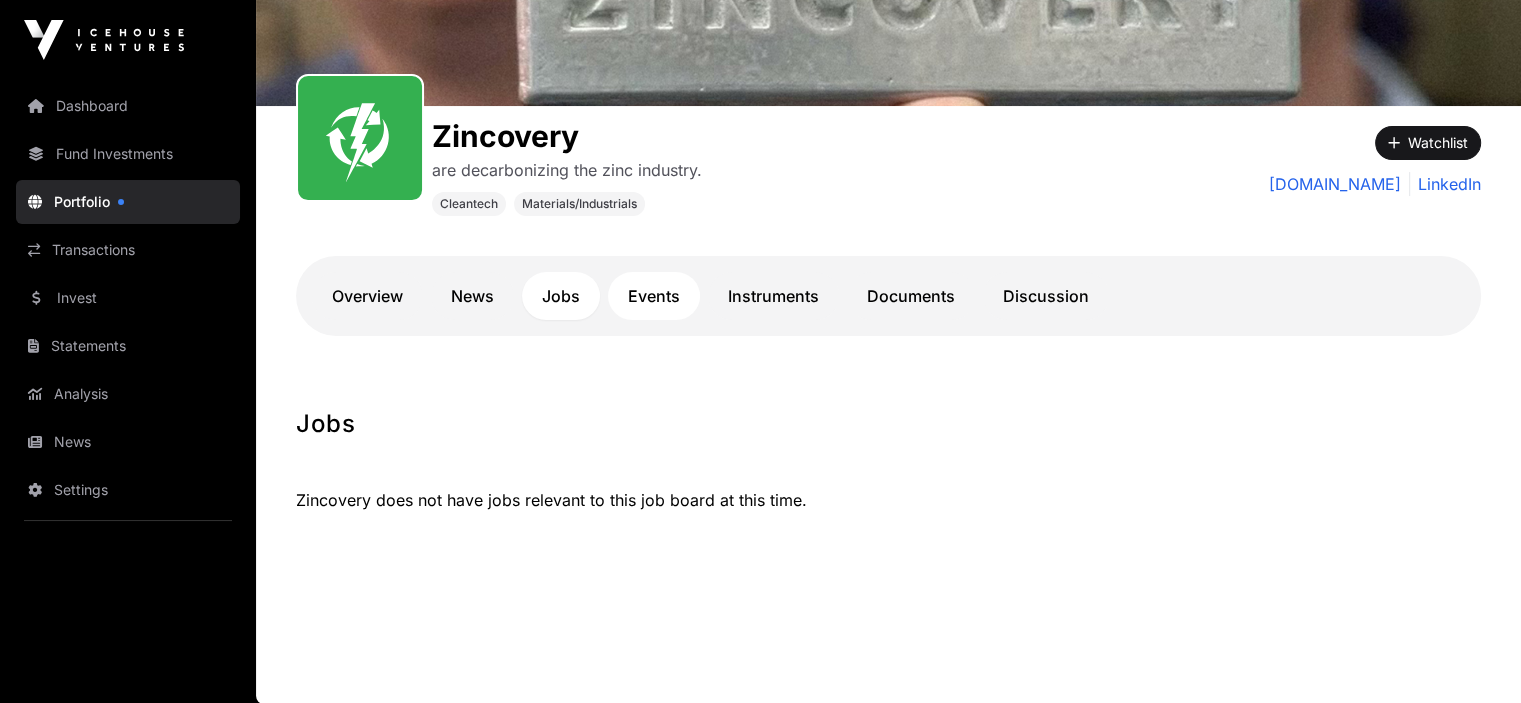 click on "Events" 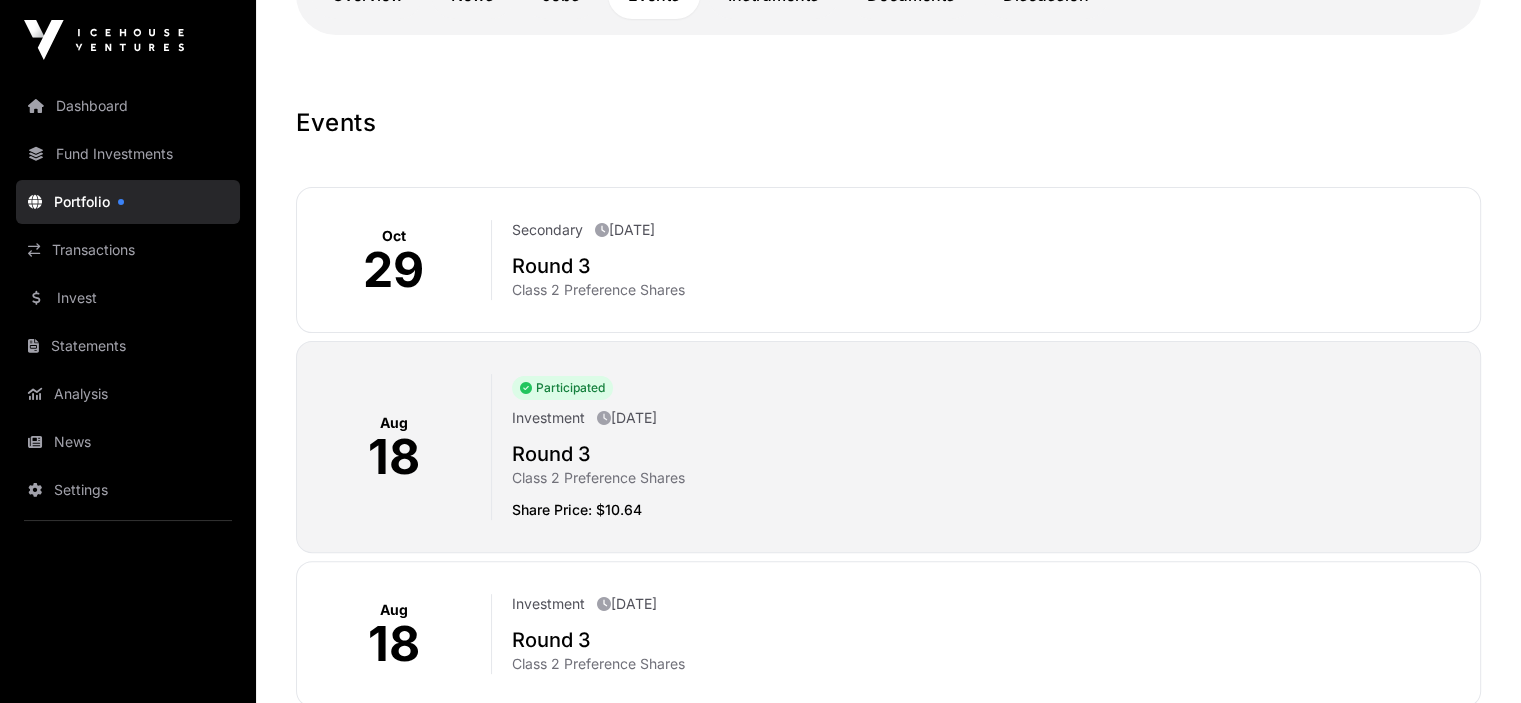 scroll, scrollTop: 631, scrollLeft: 0, axis: vertical 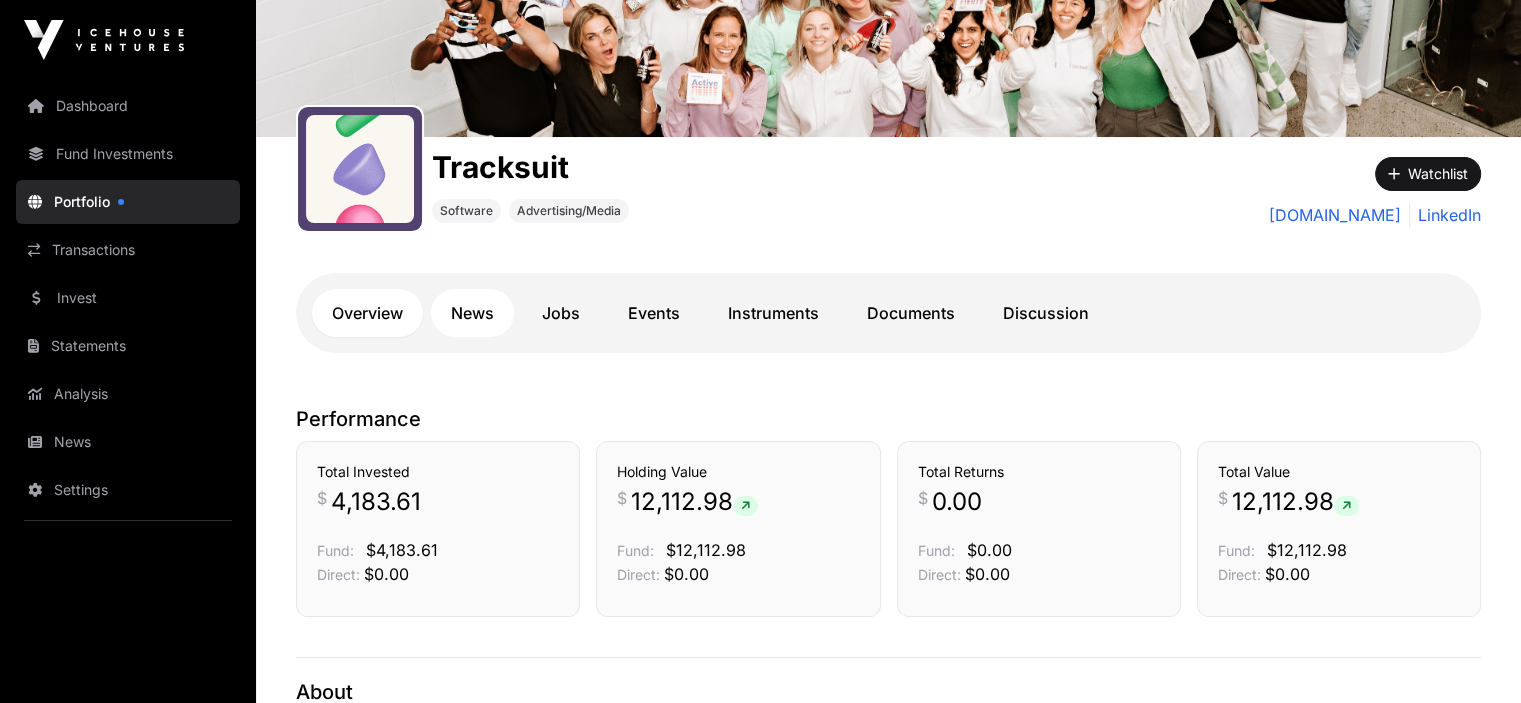click on "News" 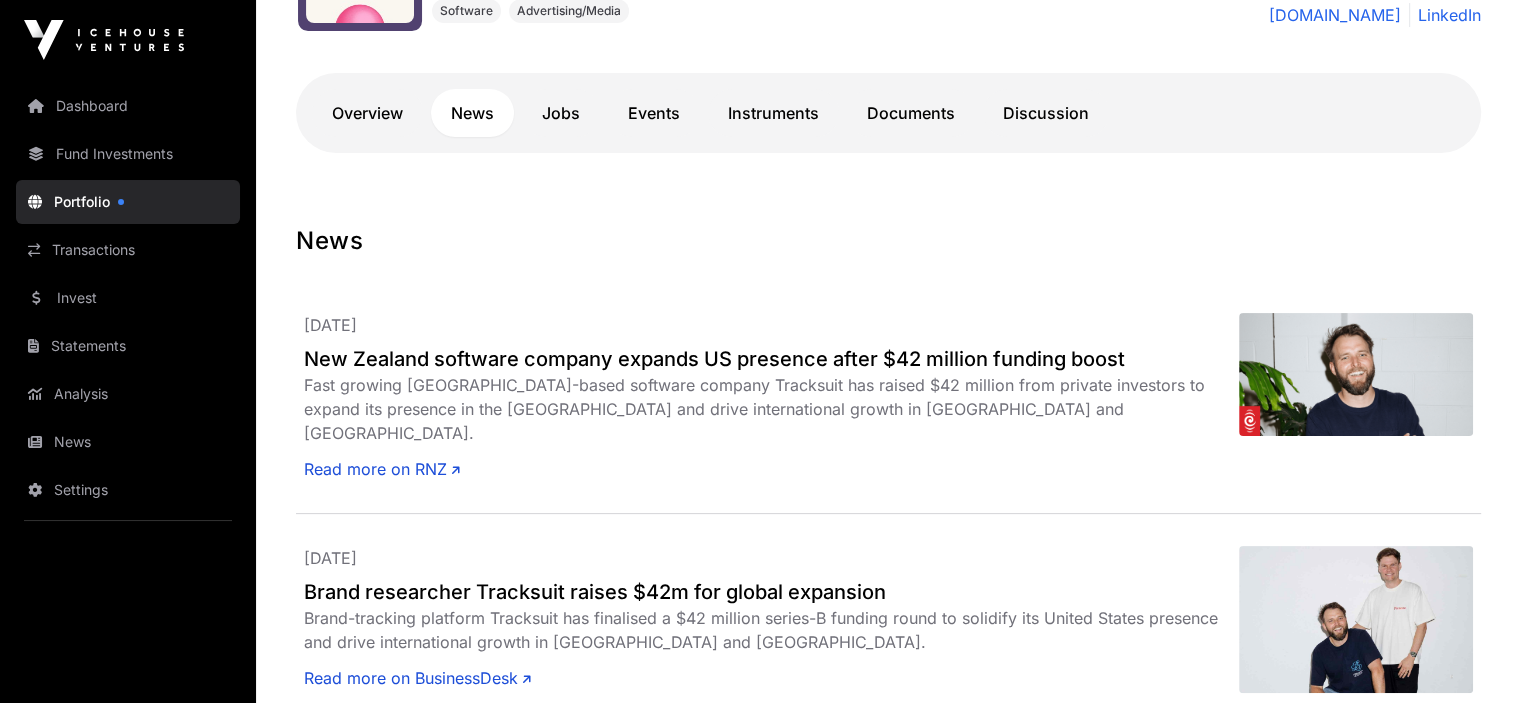 scroll, scrollTop: 0, scrollLeft: 0, axis: both 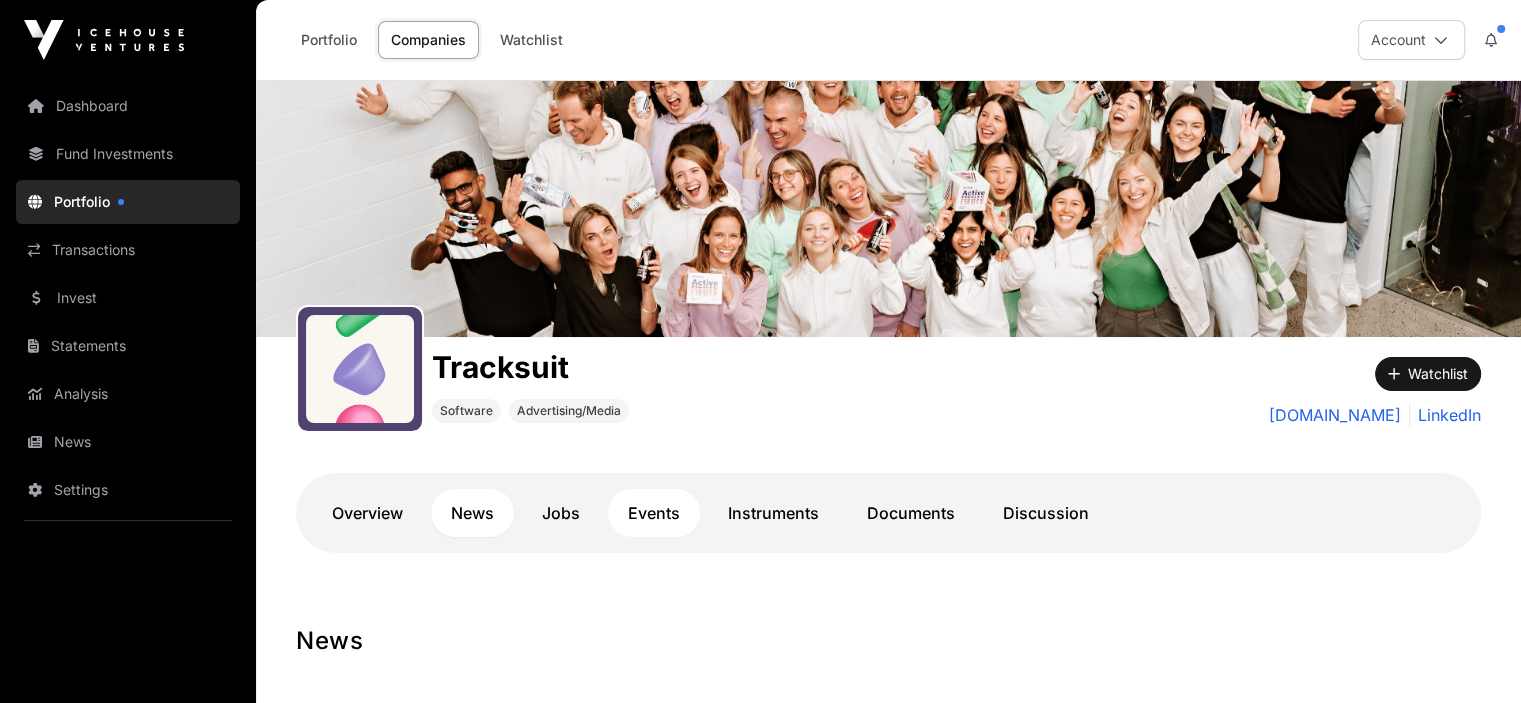click on "Events" 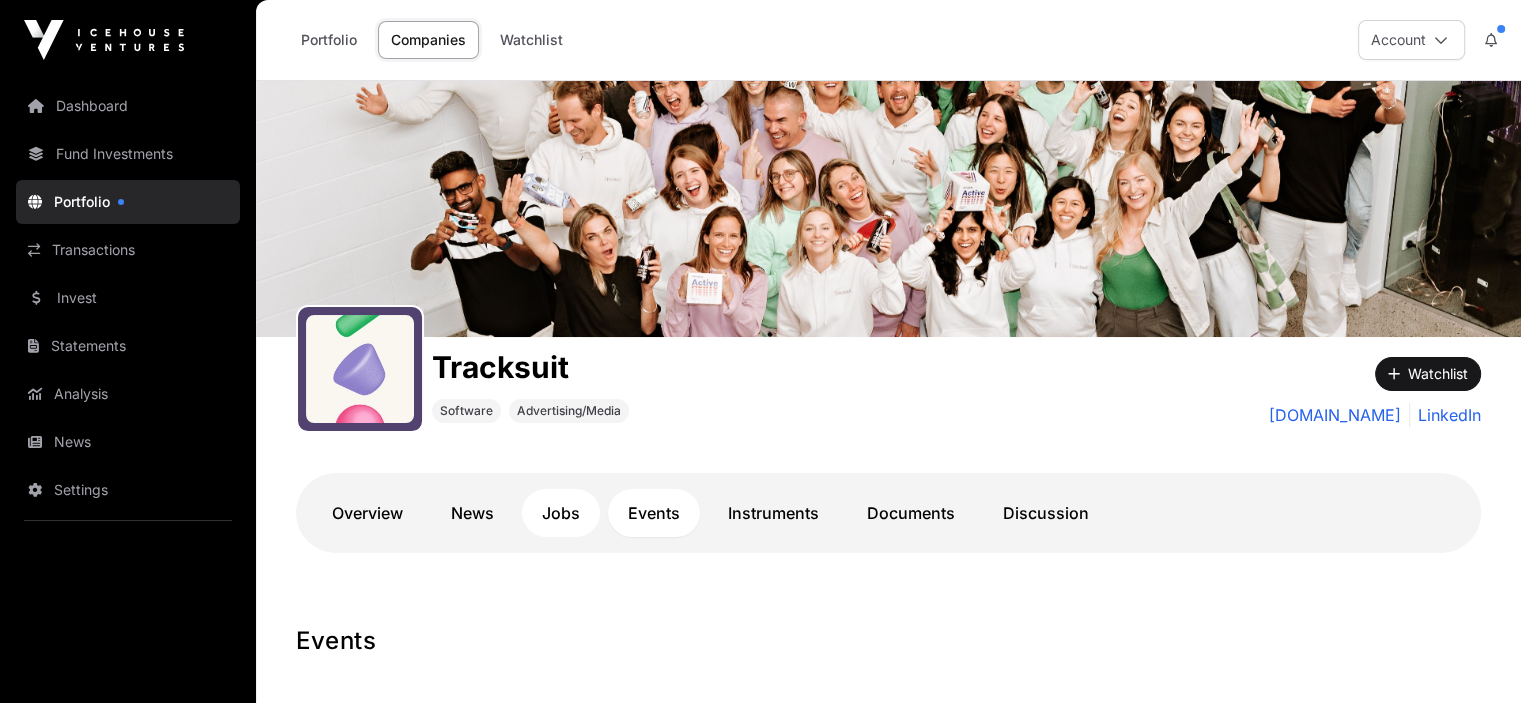 click on "Jobs" 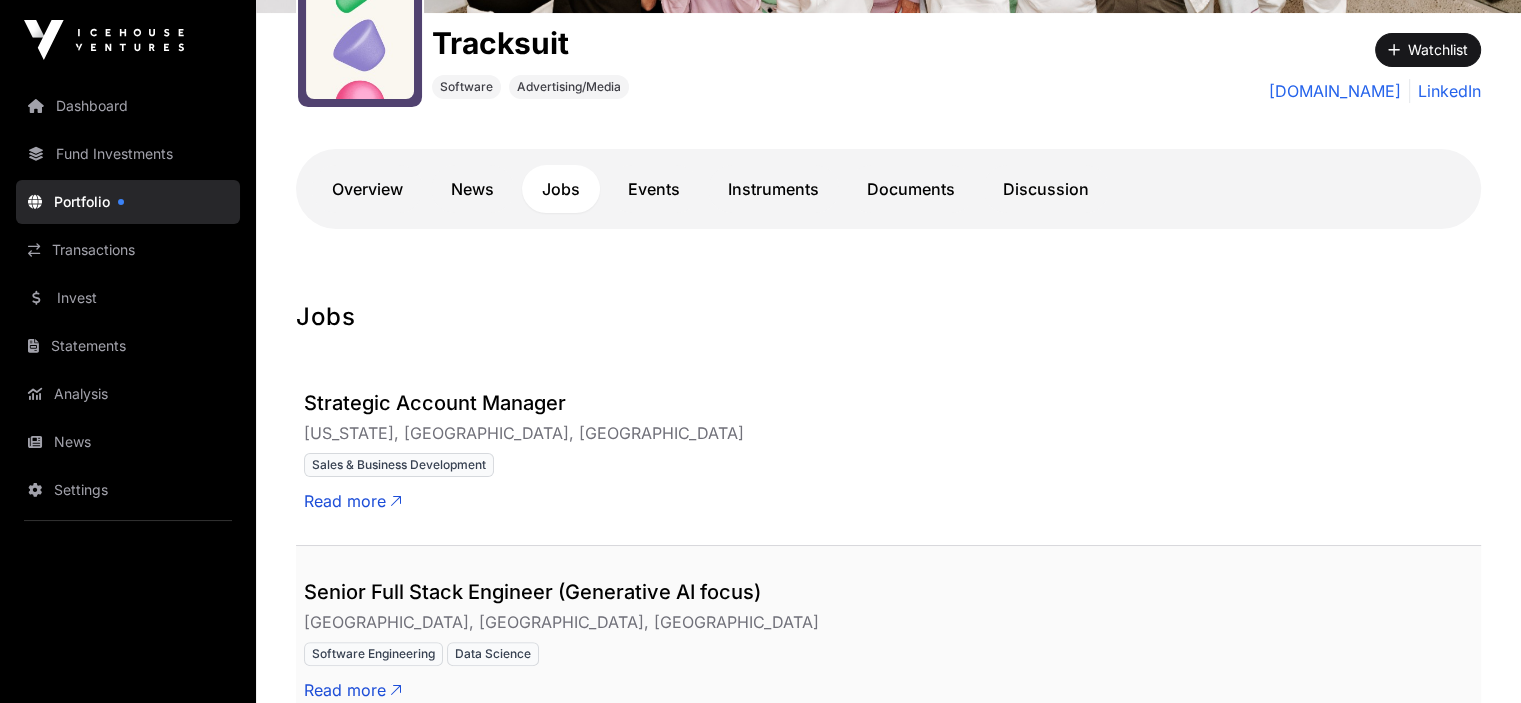 scroll, scrollTop: 300, scrollLeft: 0, axis: vertical 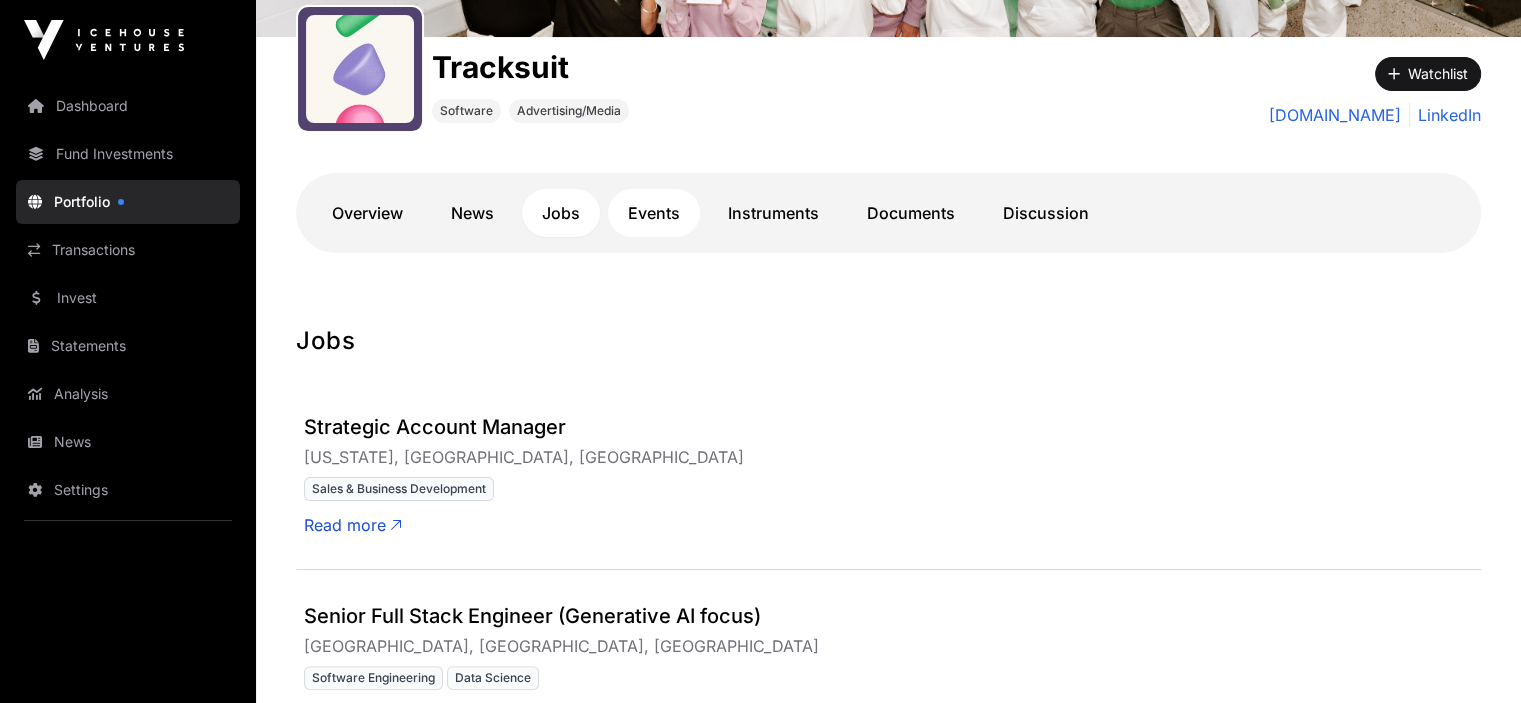 click on "Events" 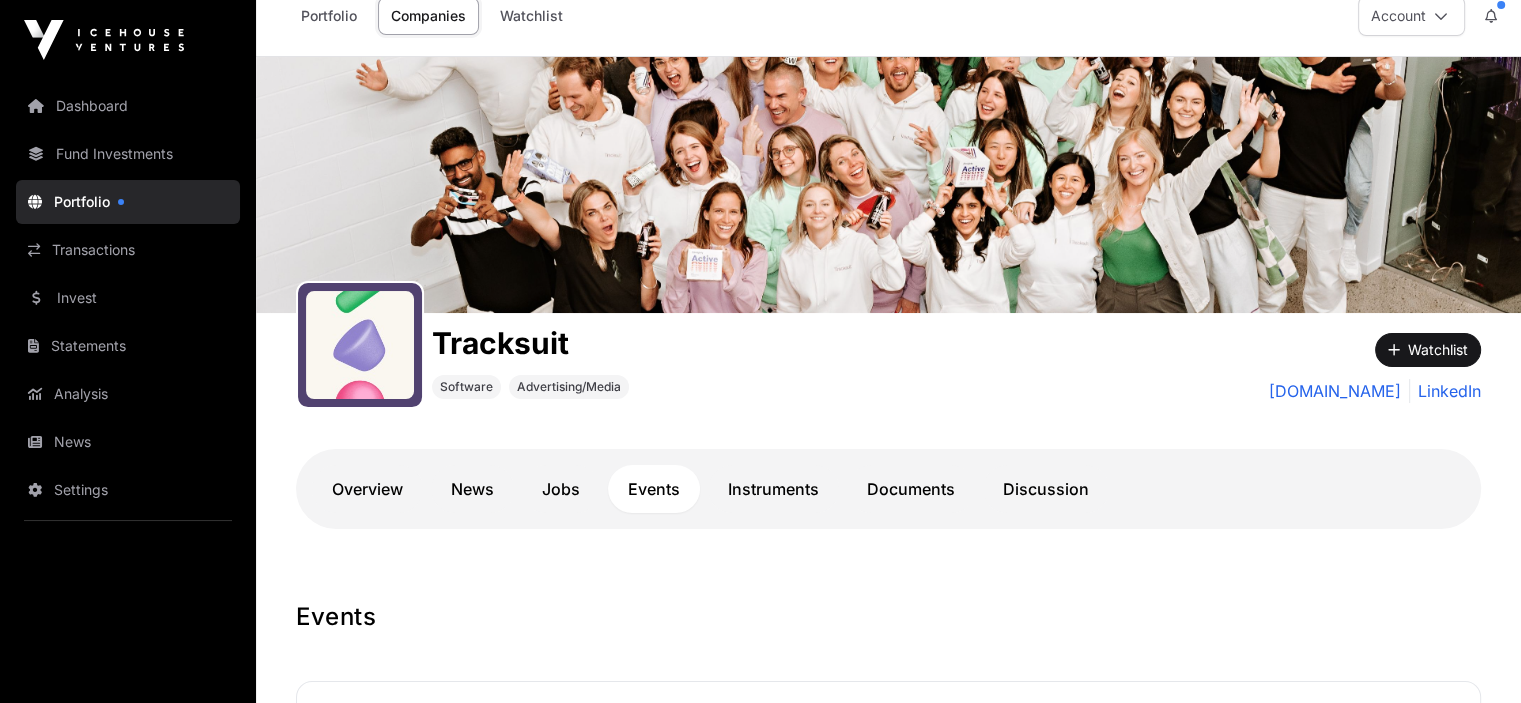 scroll, scrollTop: 0, scrollLeft: 0, axis: both 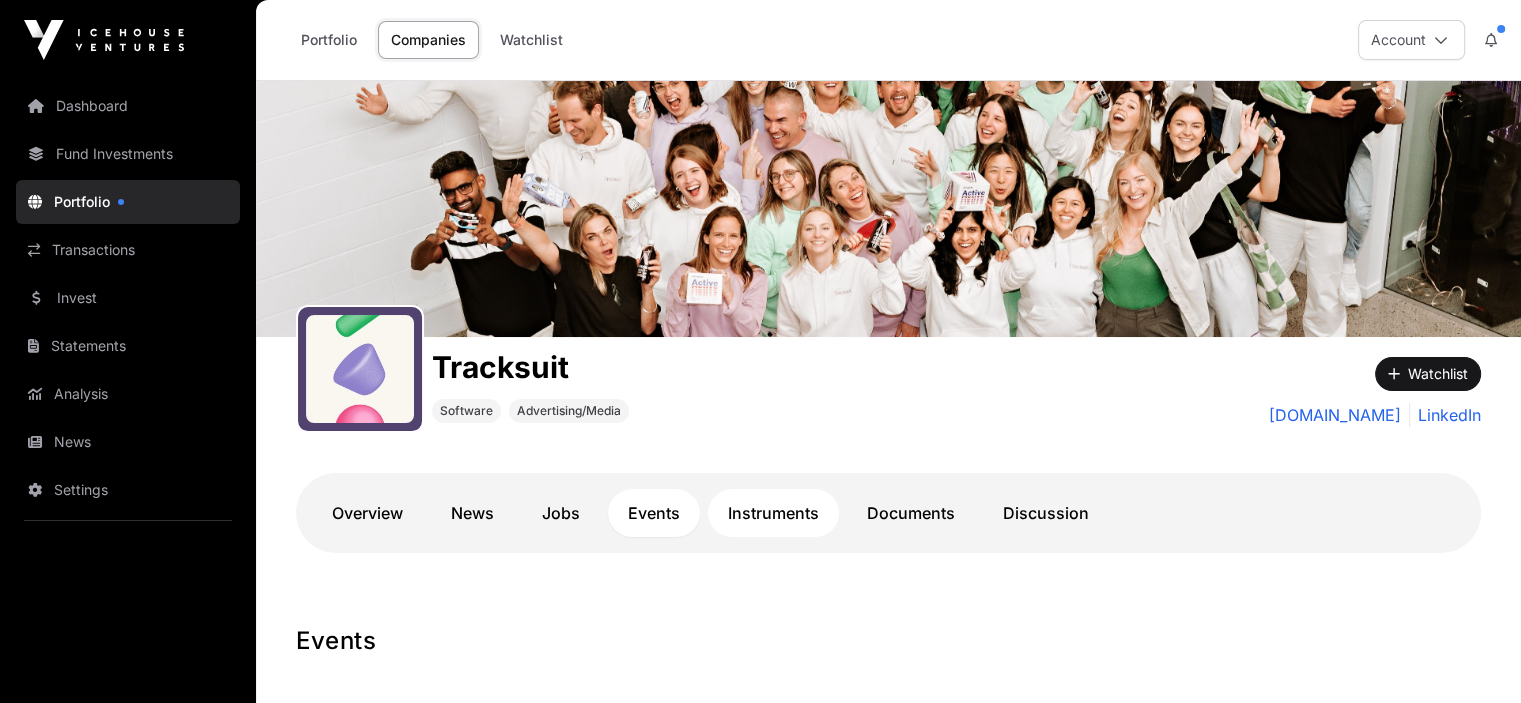click on "Instruments" 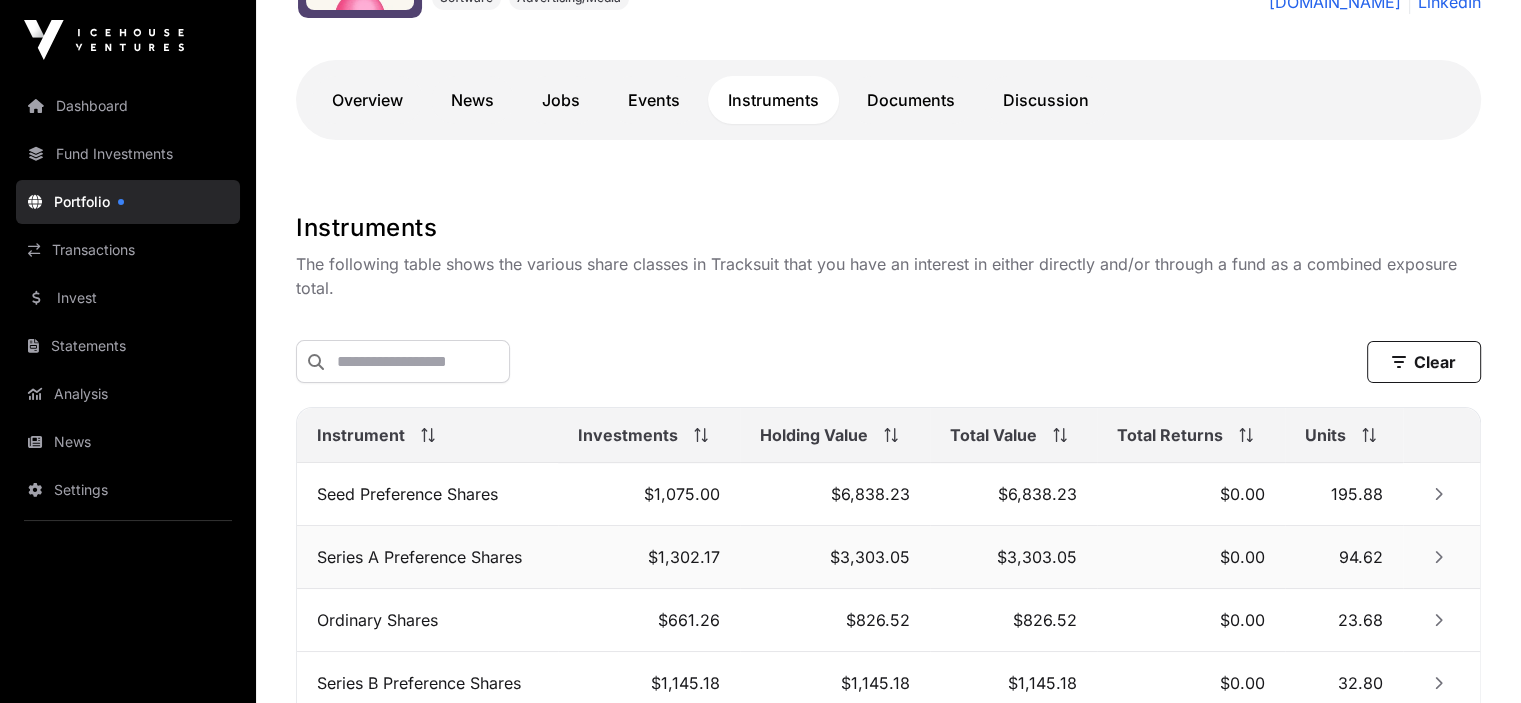 scroll, scrollTop: 400, scrollLeft: 0, axis: vertical 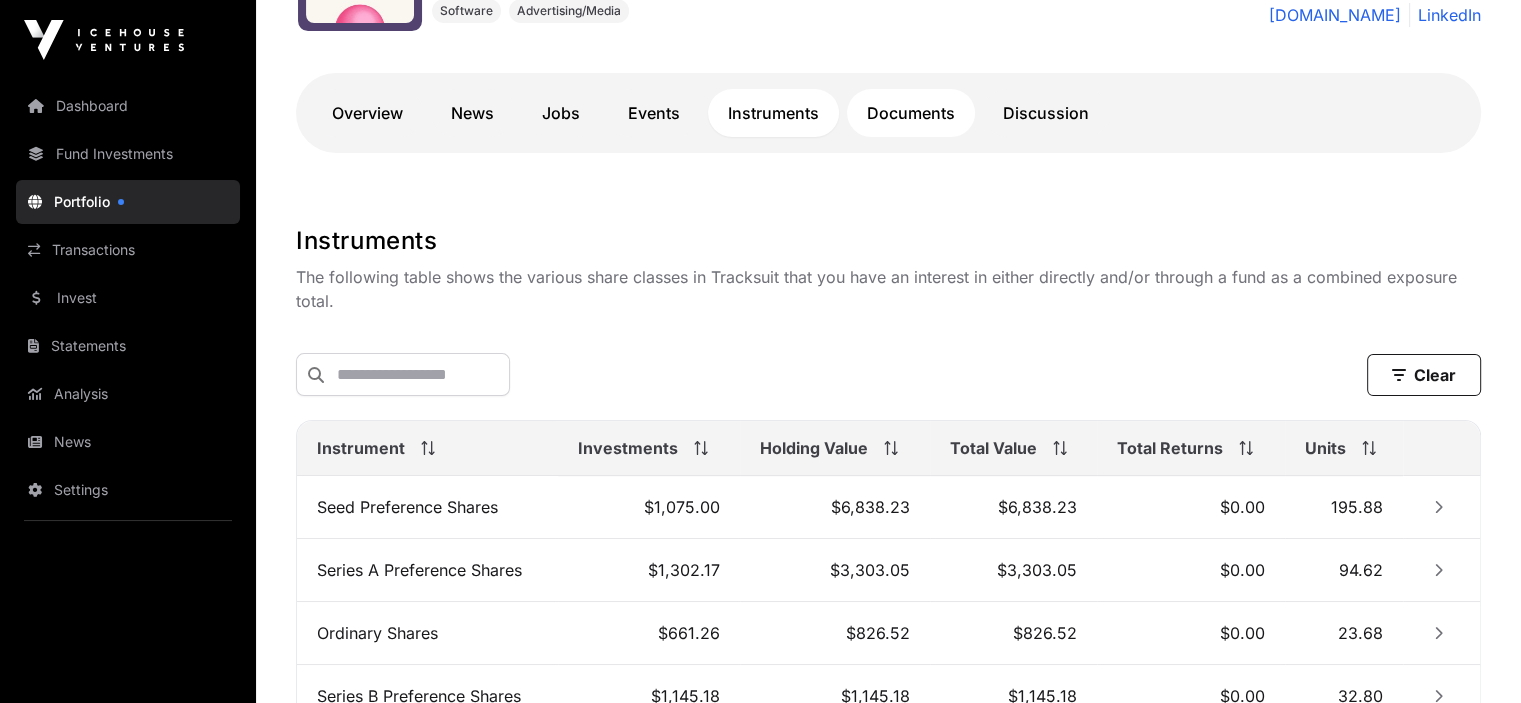 click on "Documents" 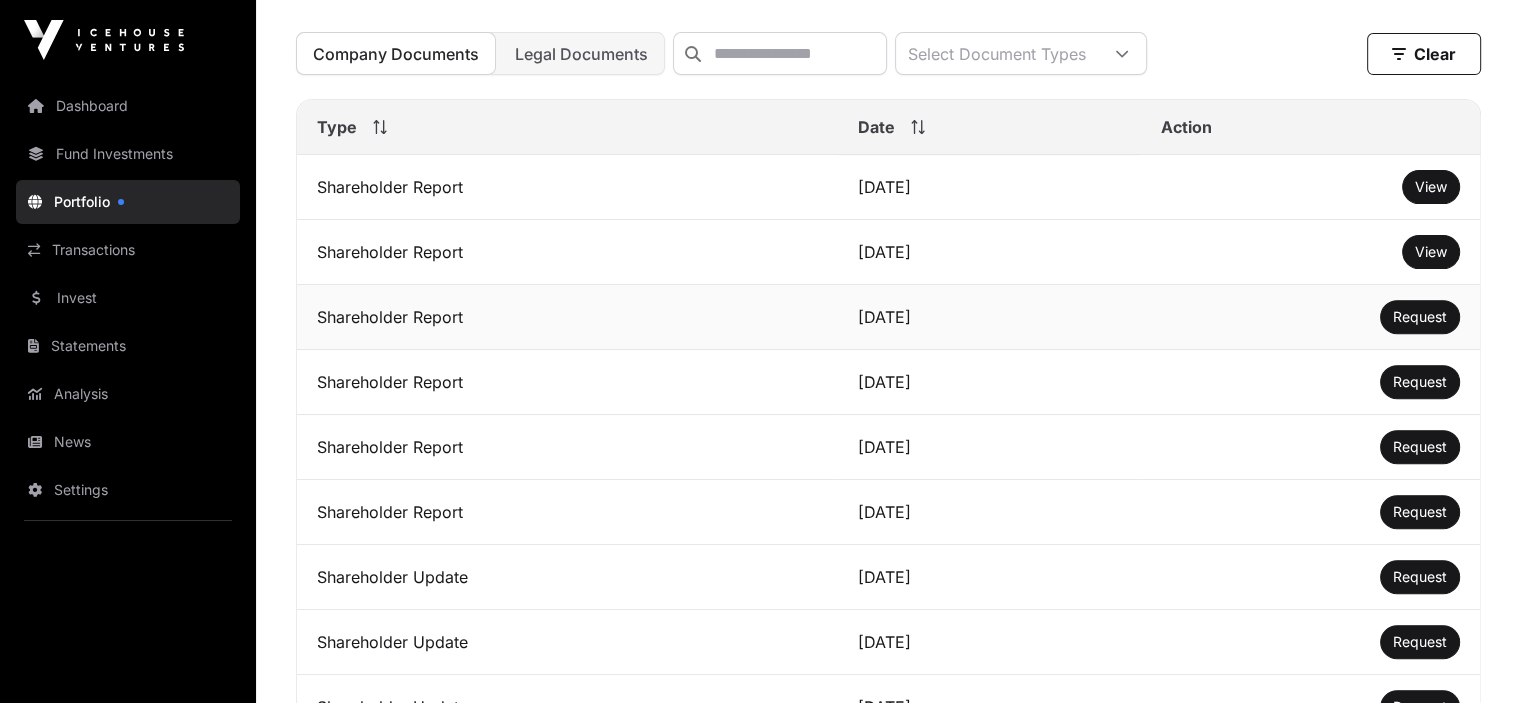 scroll, scrollTop: 700, scrollLeft: 0, axis: vertical 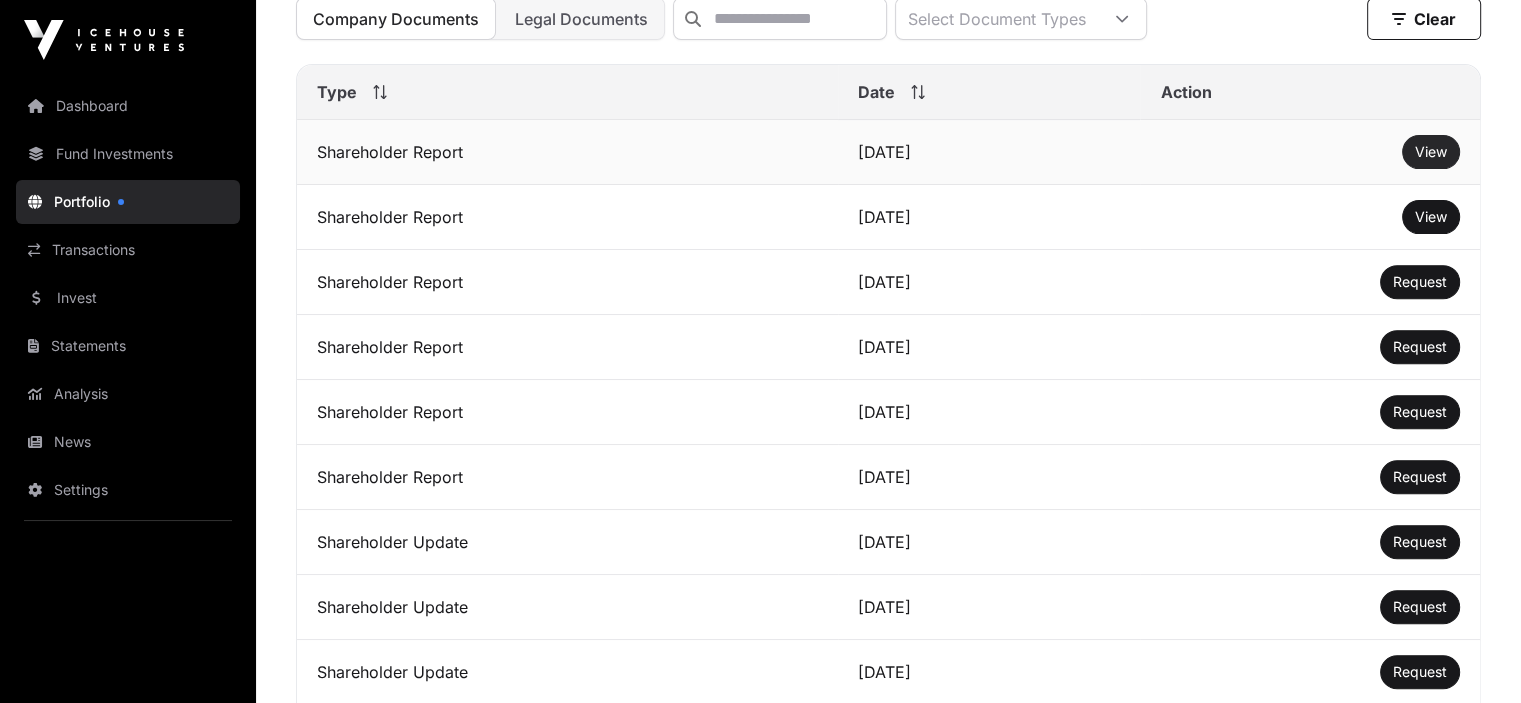 click on "View" 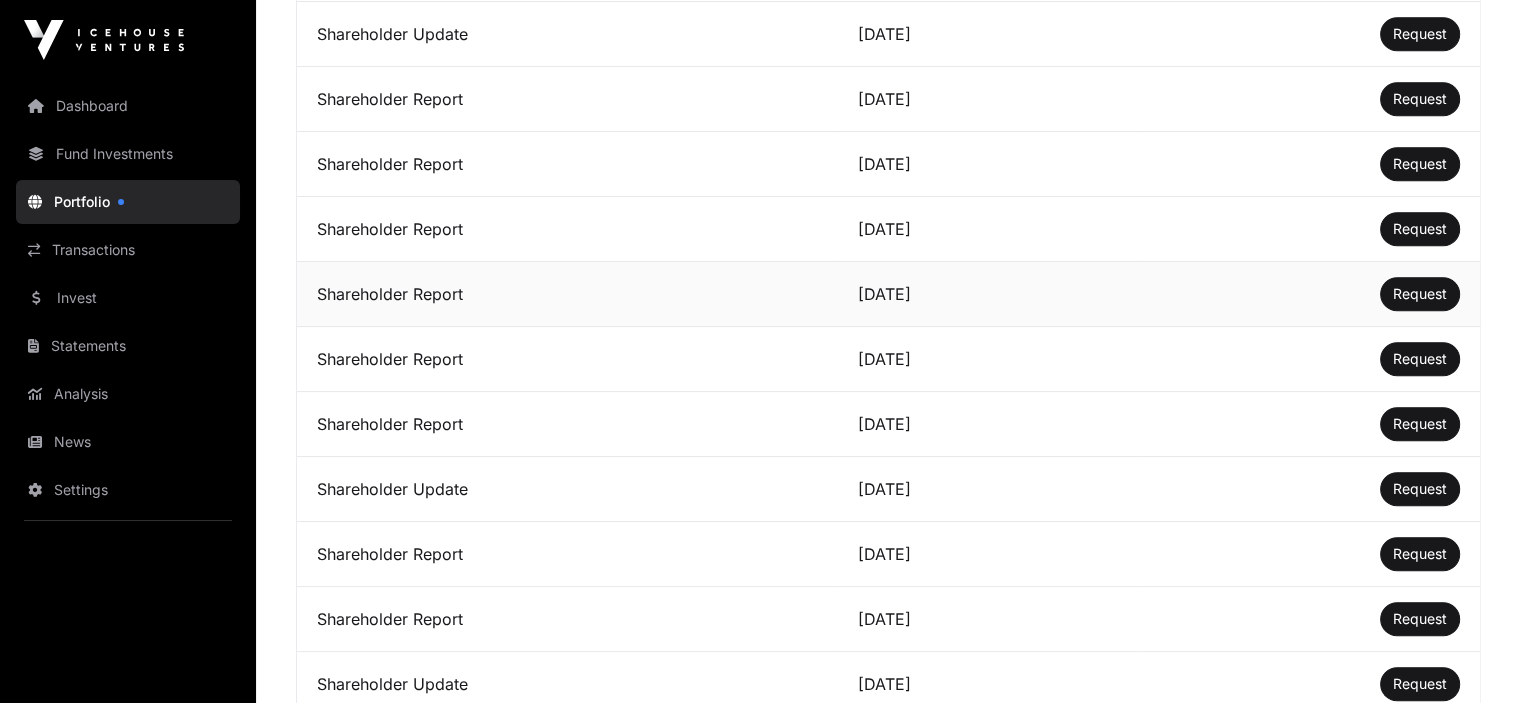 scroll, scrollTop: 1500, scrollLeft: 0, axis: vertical 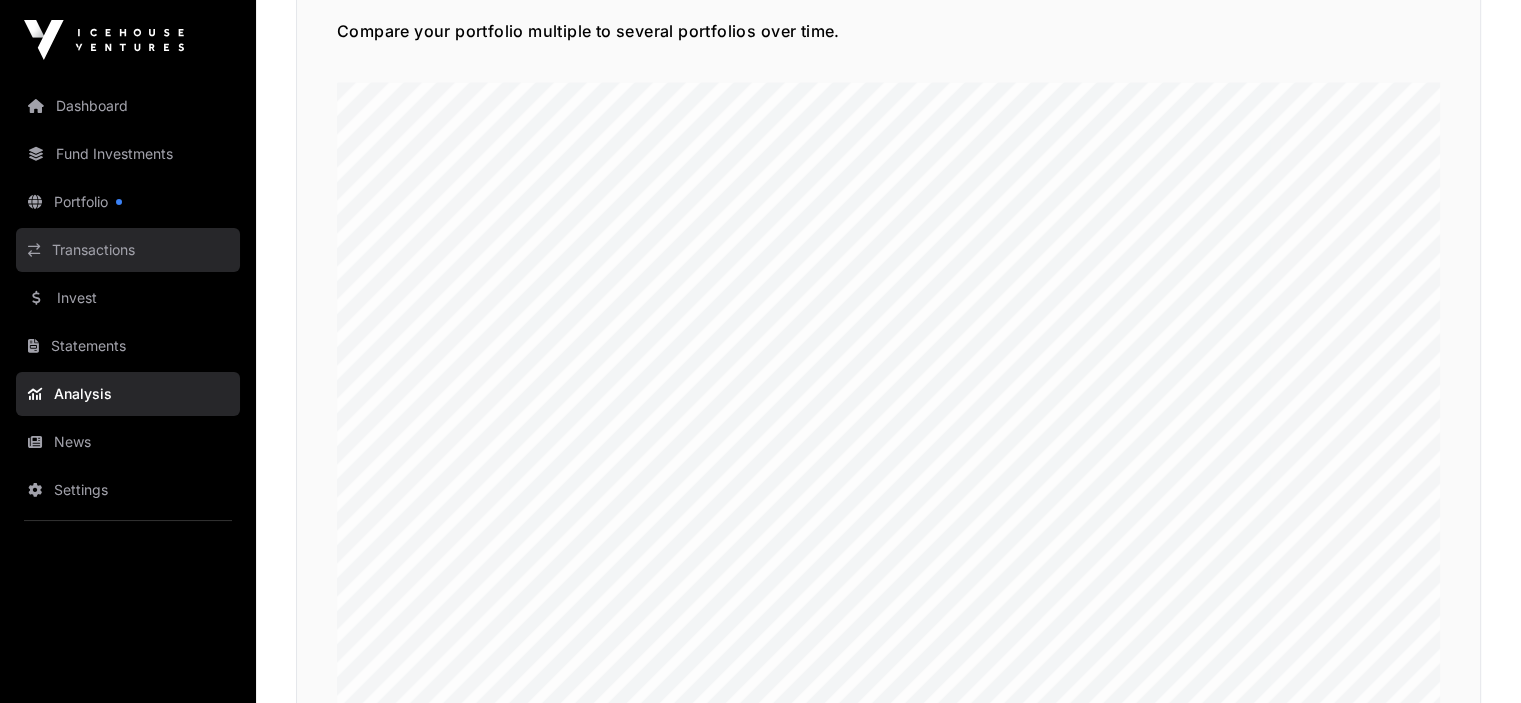 click on "Transactions" 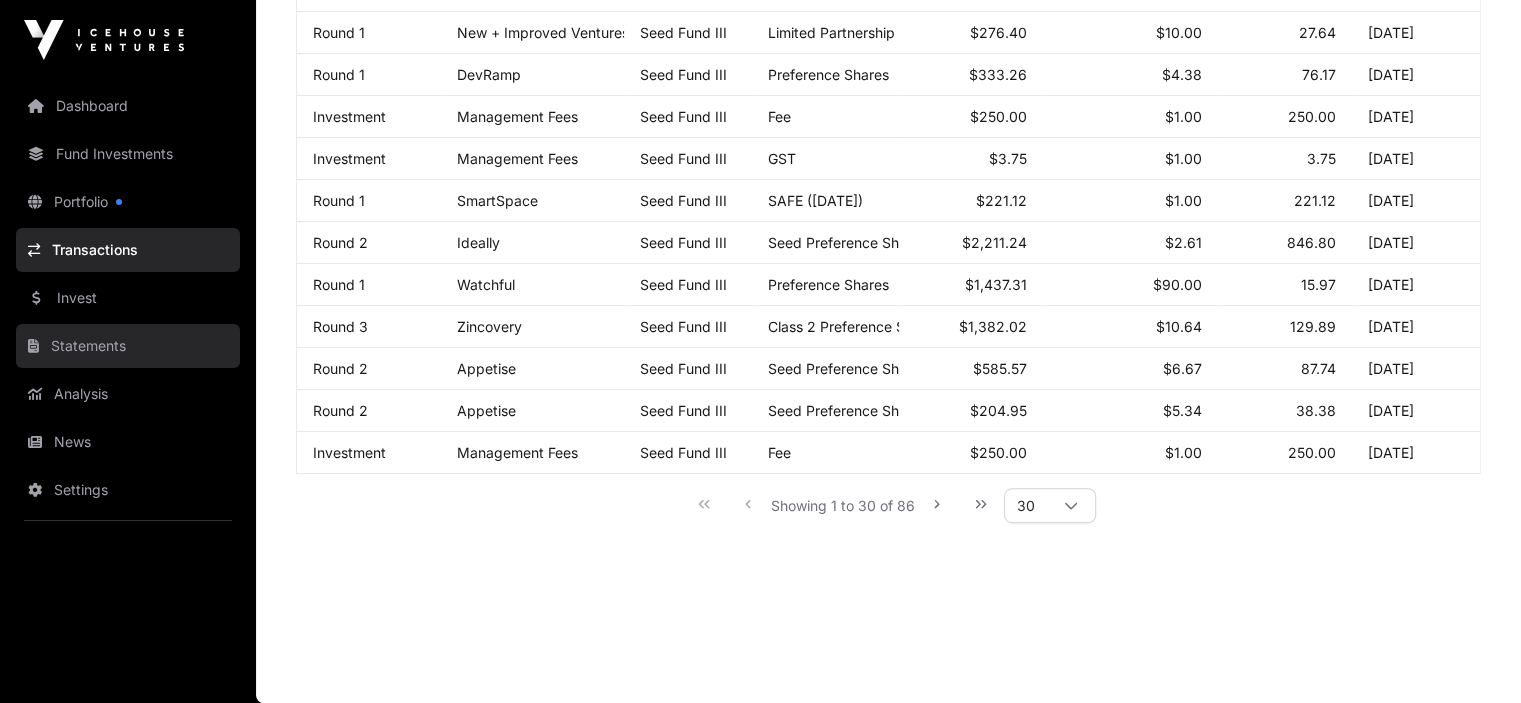 scroll, scrollTop: 0, scrollLeft: 0, axis: both 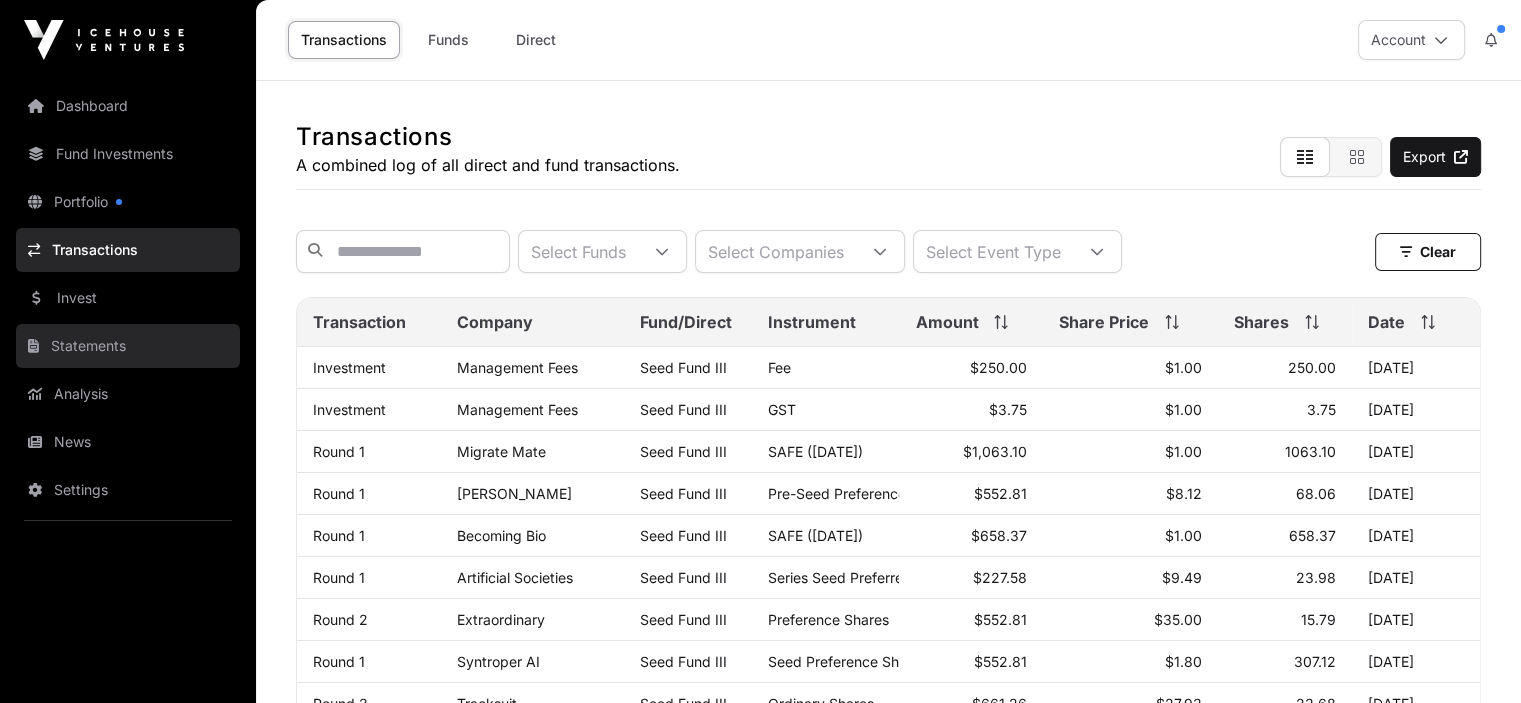click on "Statements" 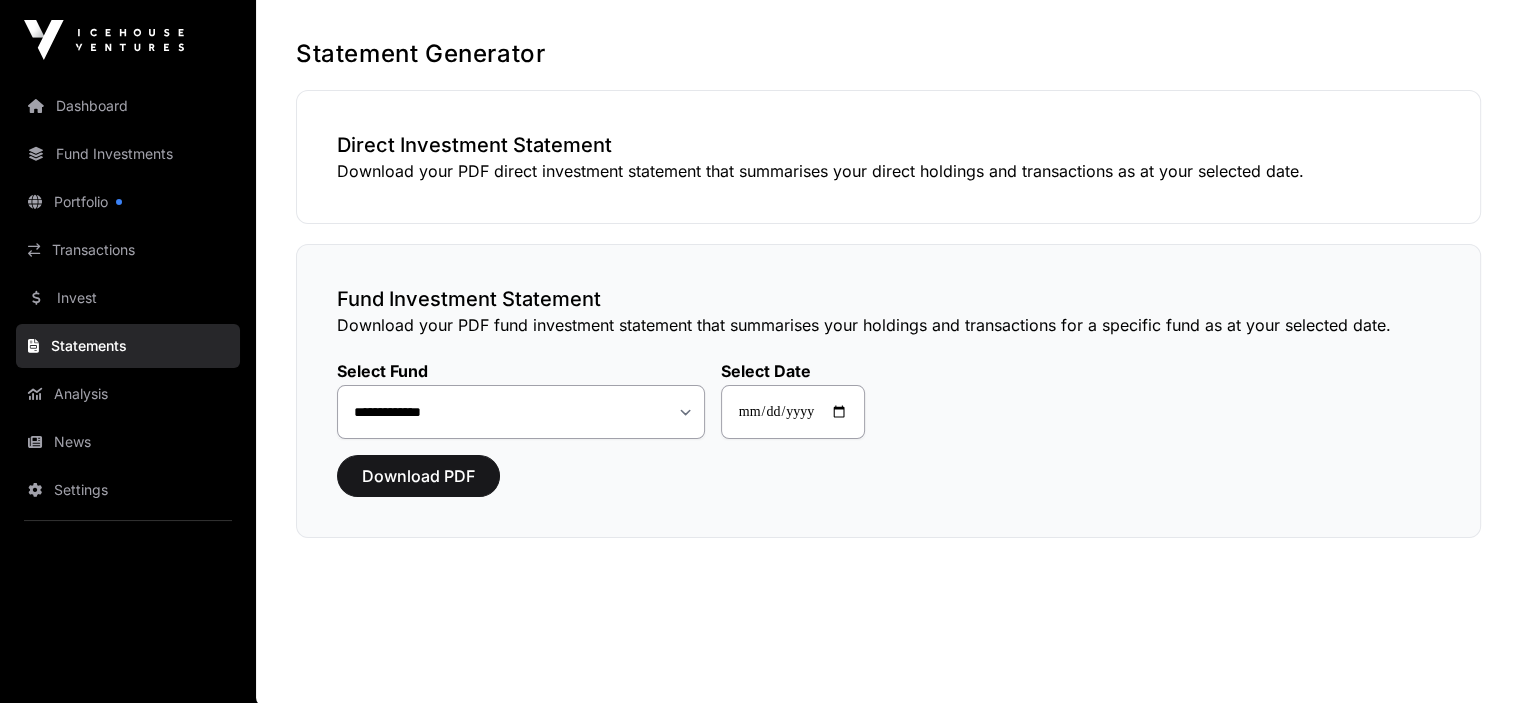 scroll, scrollTop: 84, scrollLeft: 0, axis: vertical 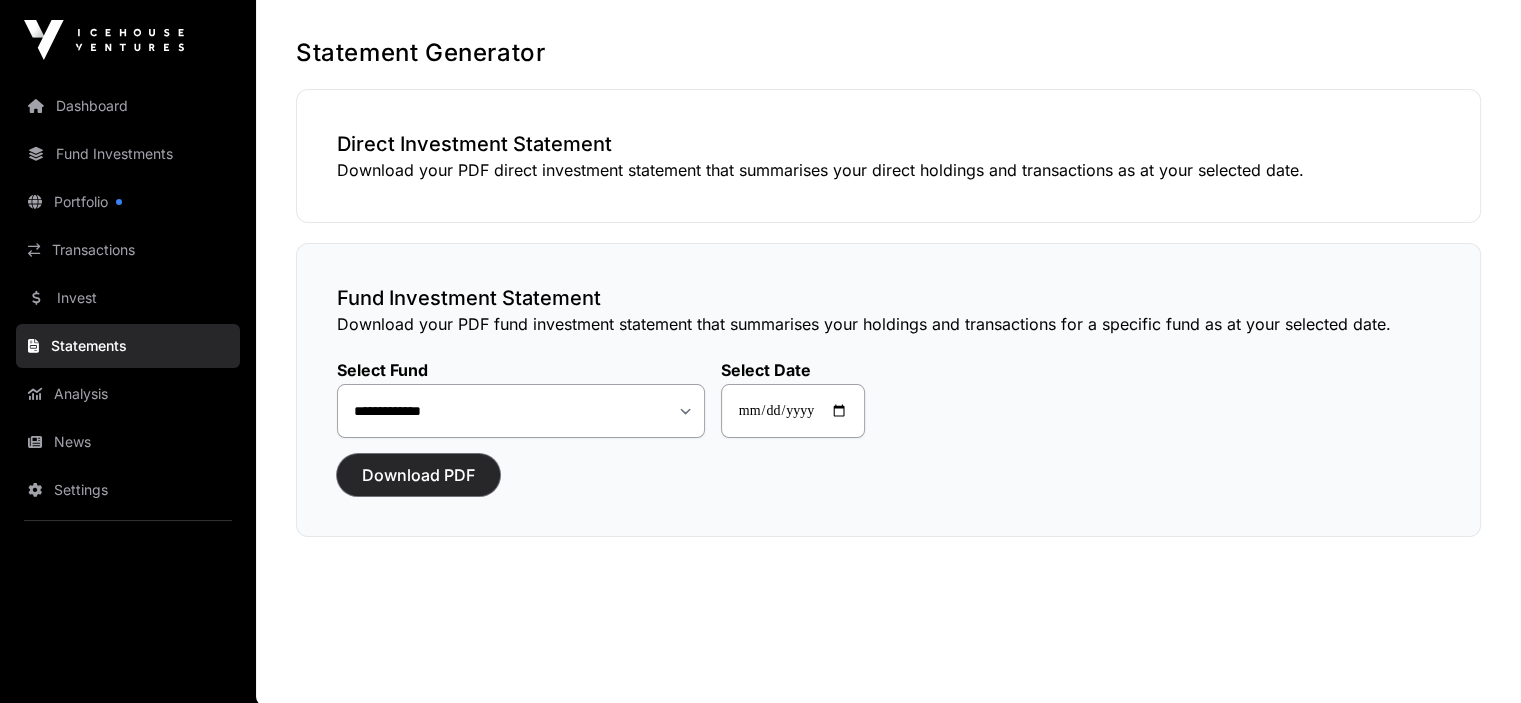 click on "Download PDF" 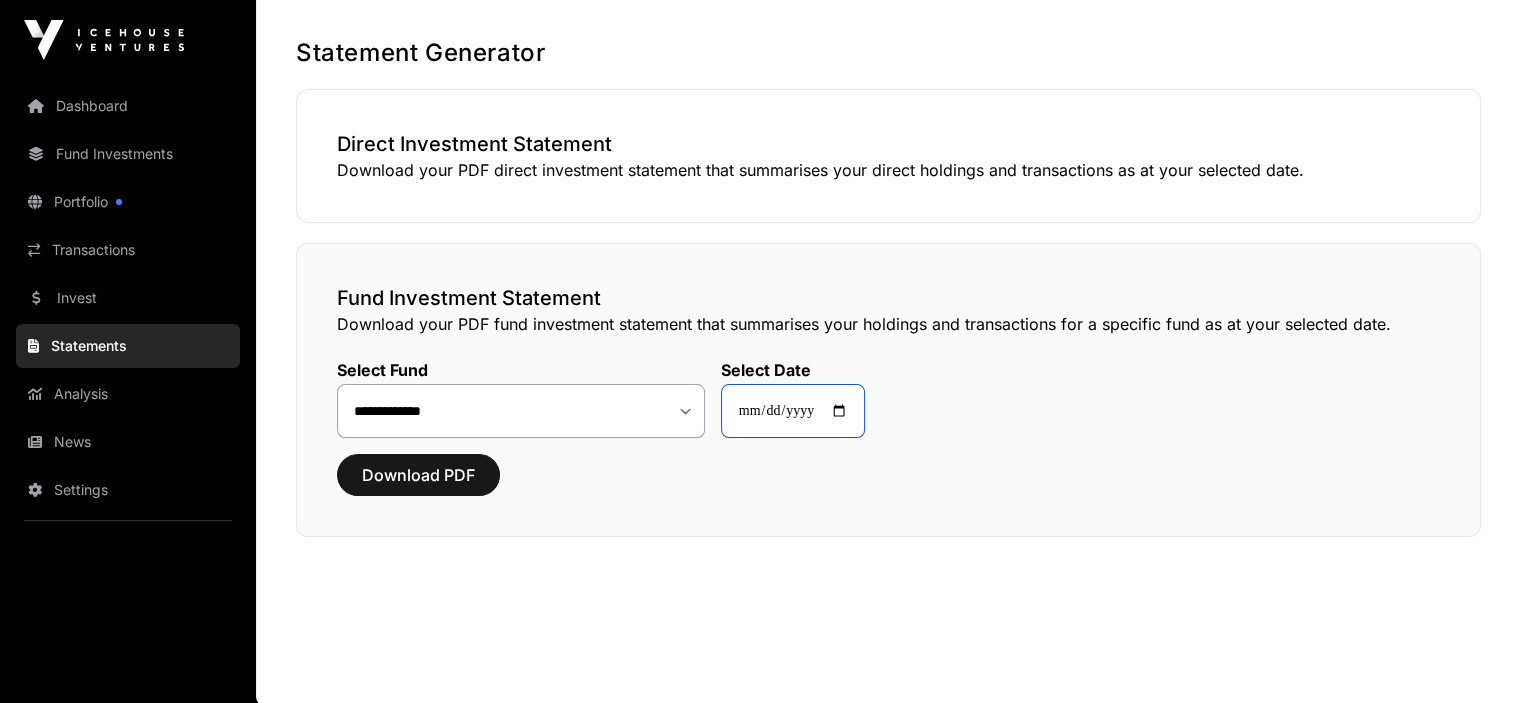 click on "**********" 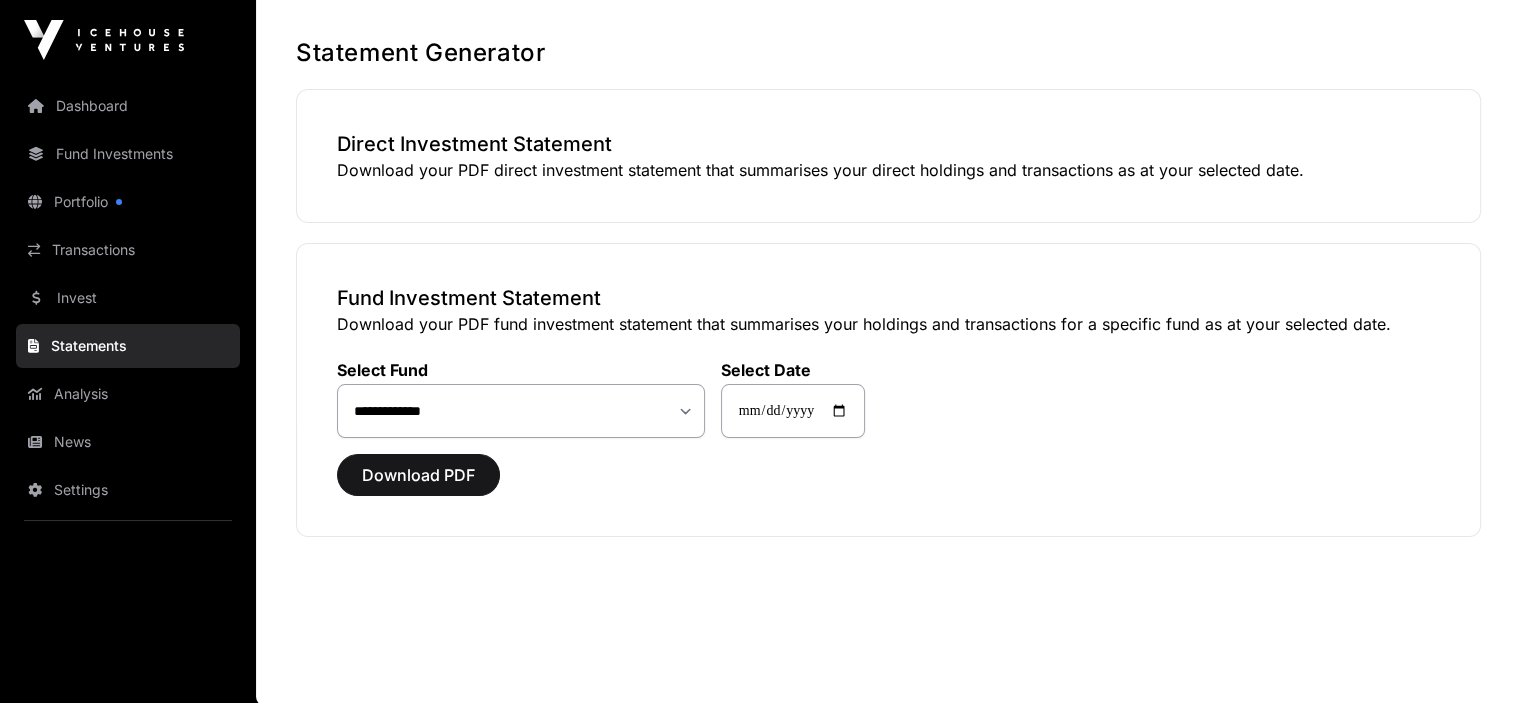 click on "**********" 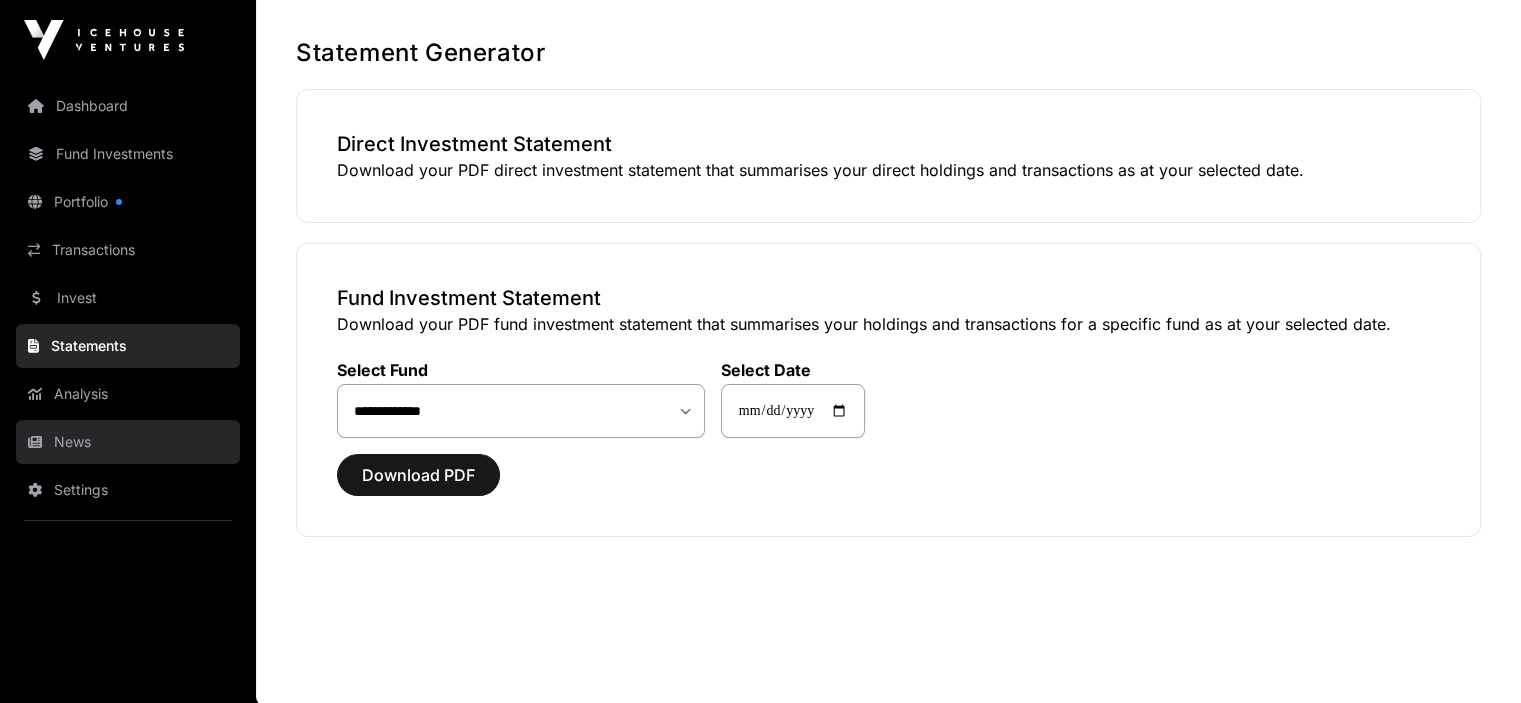 click on "News" 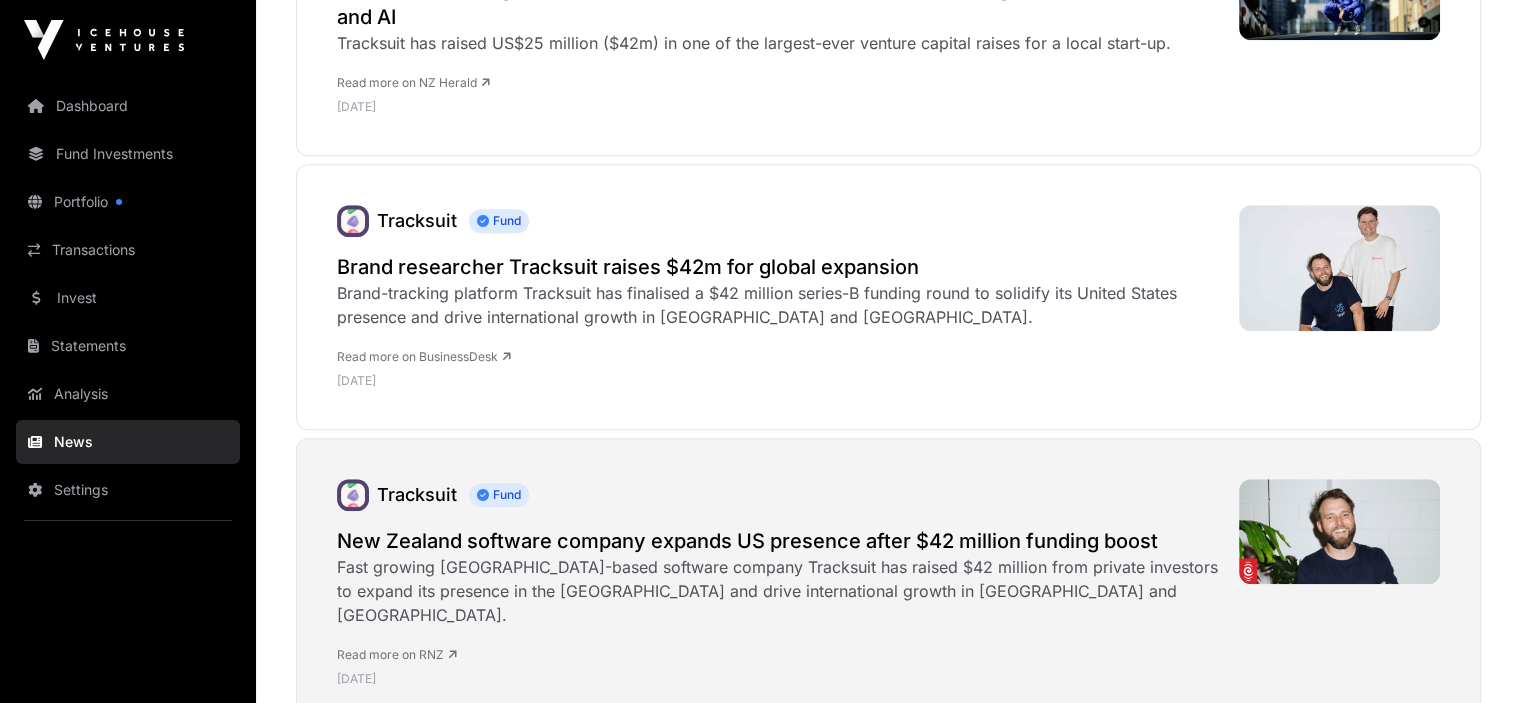 scroll, scrollTop: 1300, scrollLeft: 0, axis: vertical 